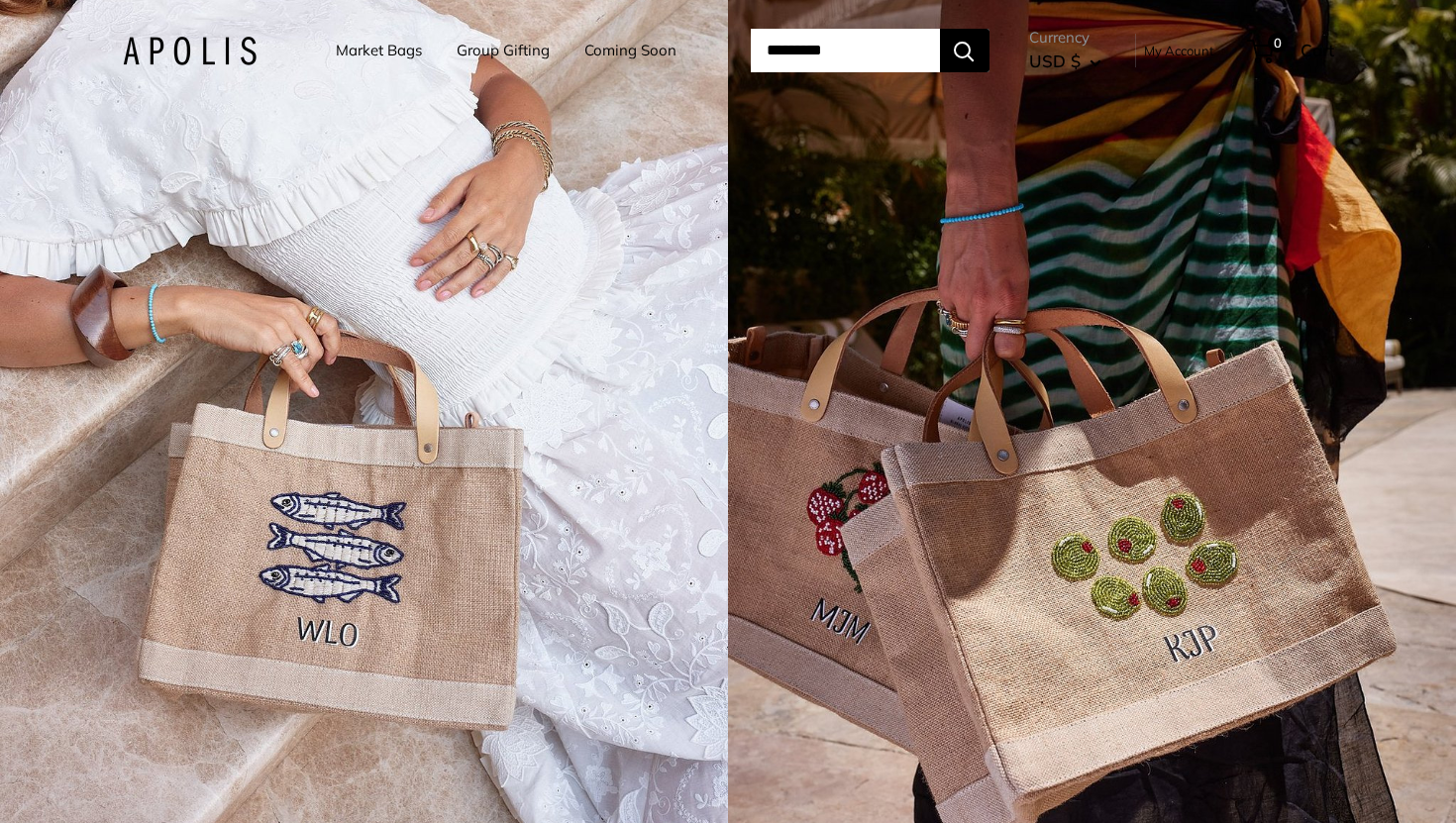 scroll, scrollTop: 0, scrollLeft: 0, axis: both 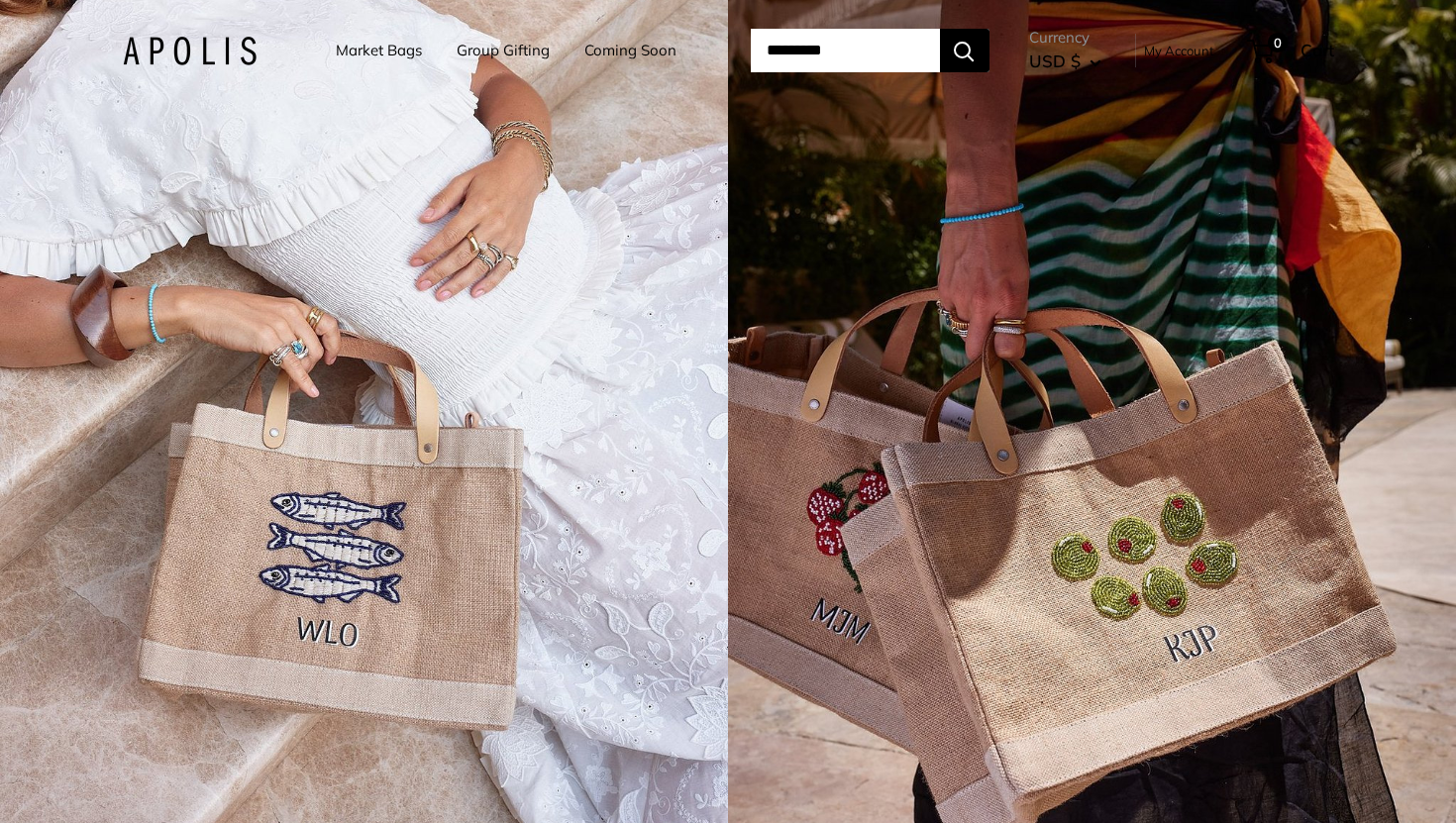 click on "Market Bags" at bounding box center (378, 51) 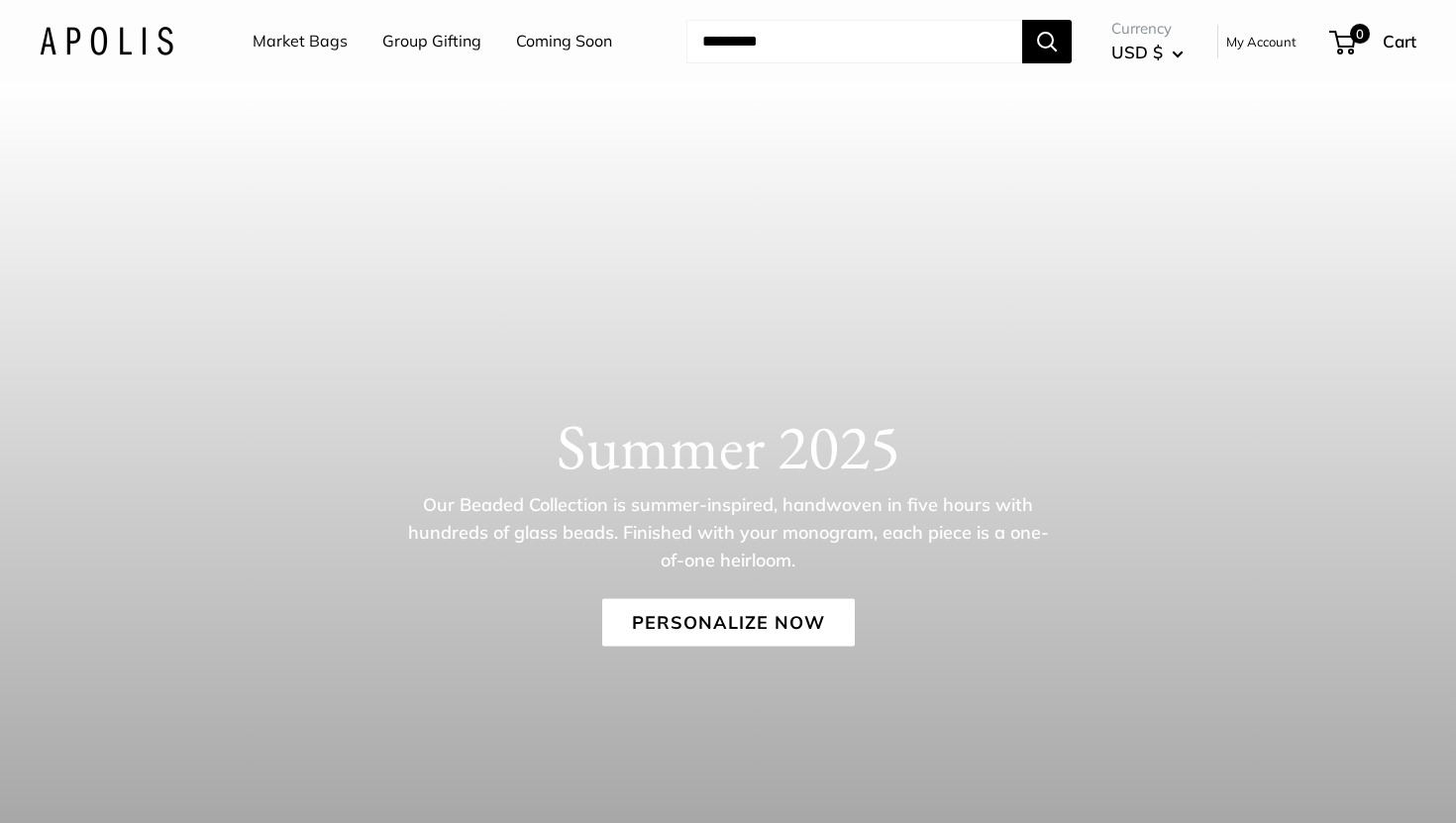 scroll, scrollTop: 0, scrollLeft: 0, axis: both 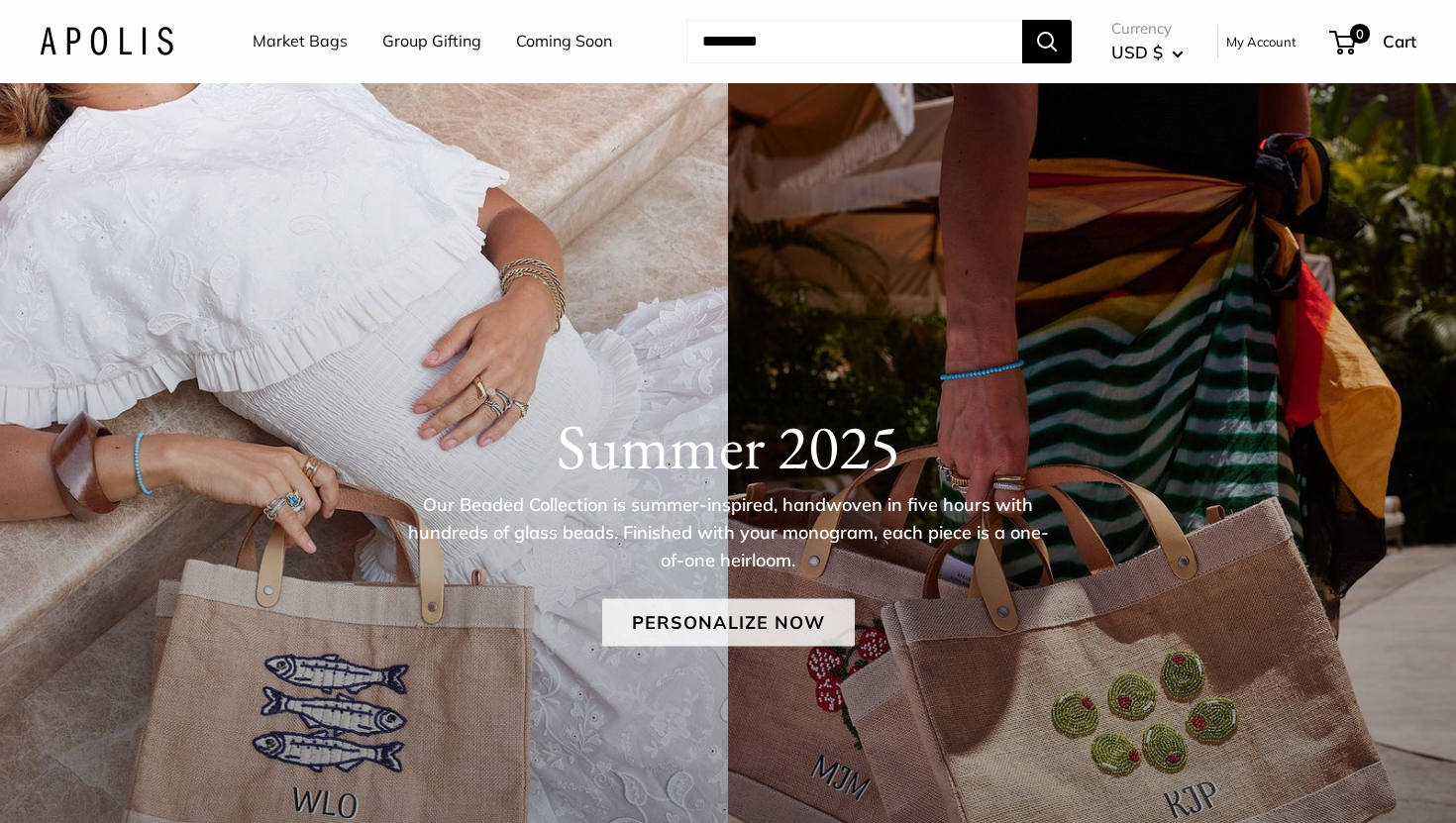 click on "Personalize Now" at bounding box center [728, 622] 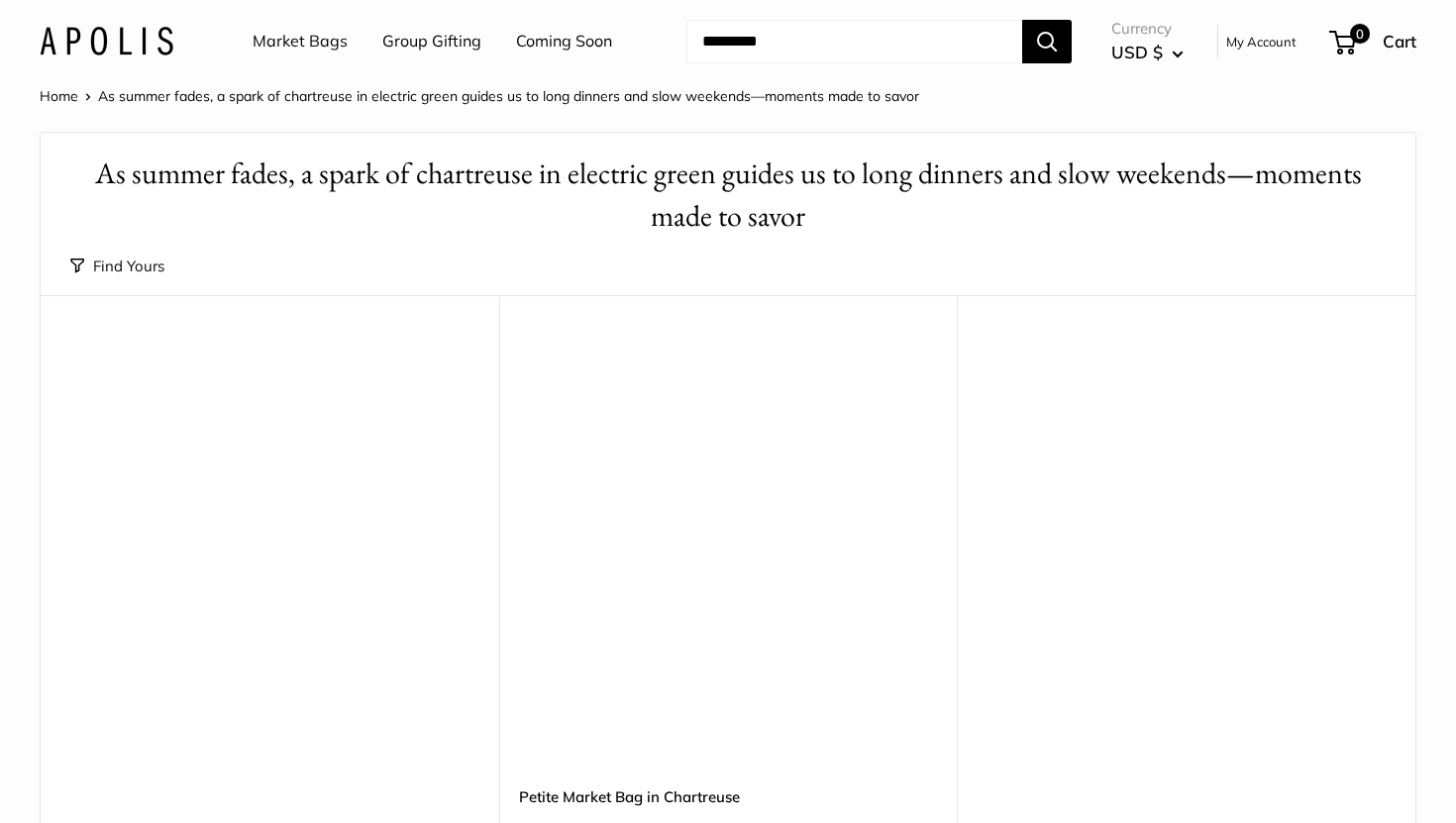 scroll, scrollTop: 0, scrollLeft: 0, axis: both 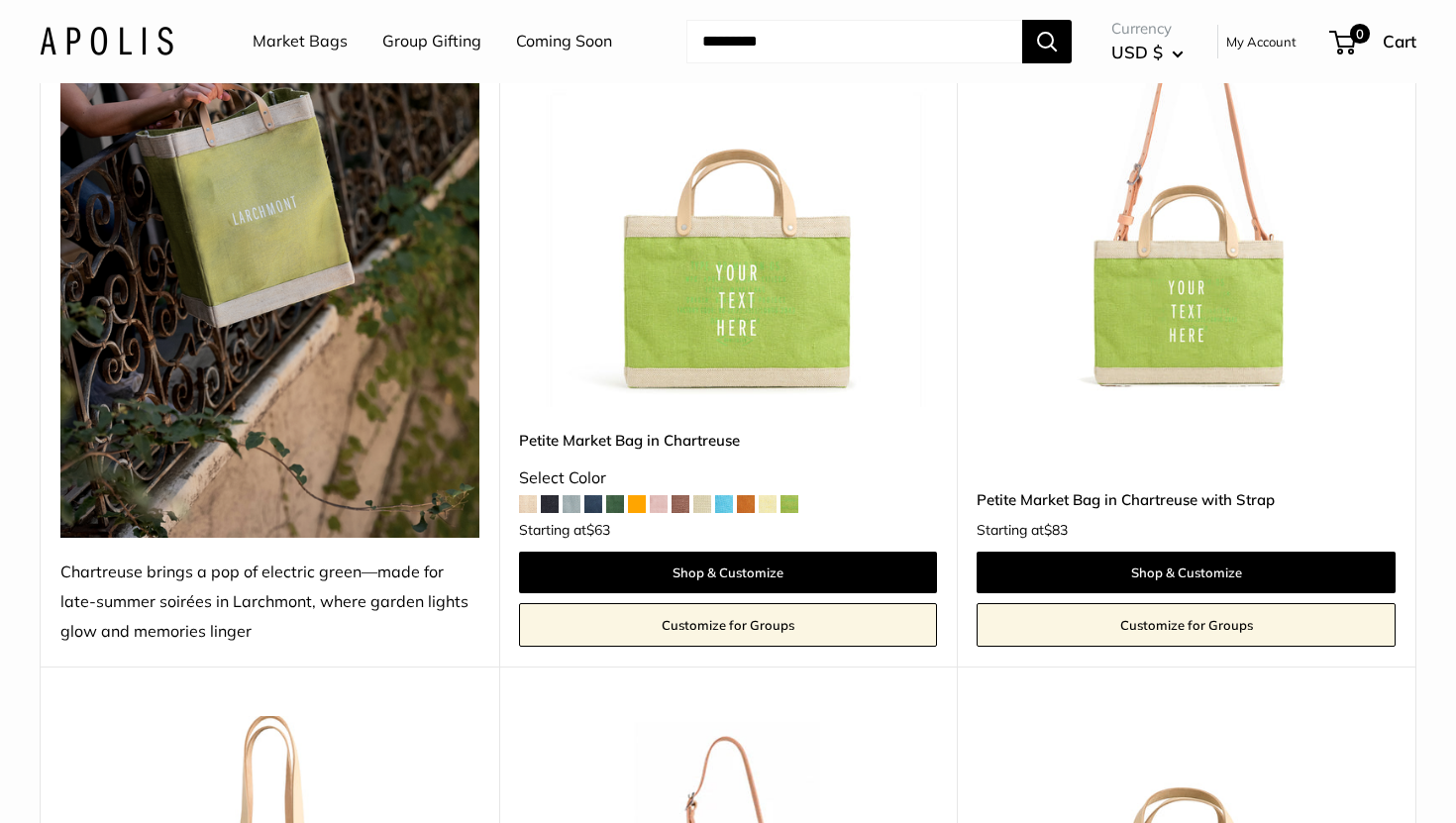 click at bounding box center [659, 504] 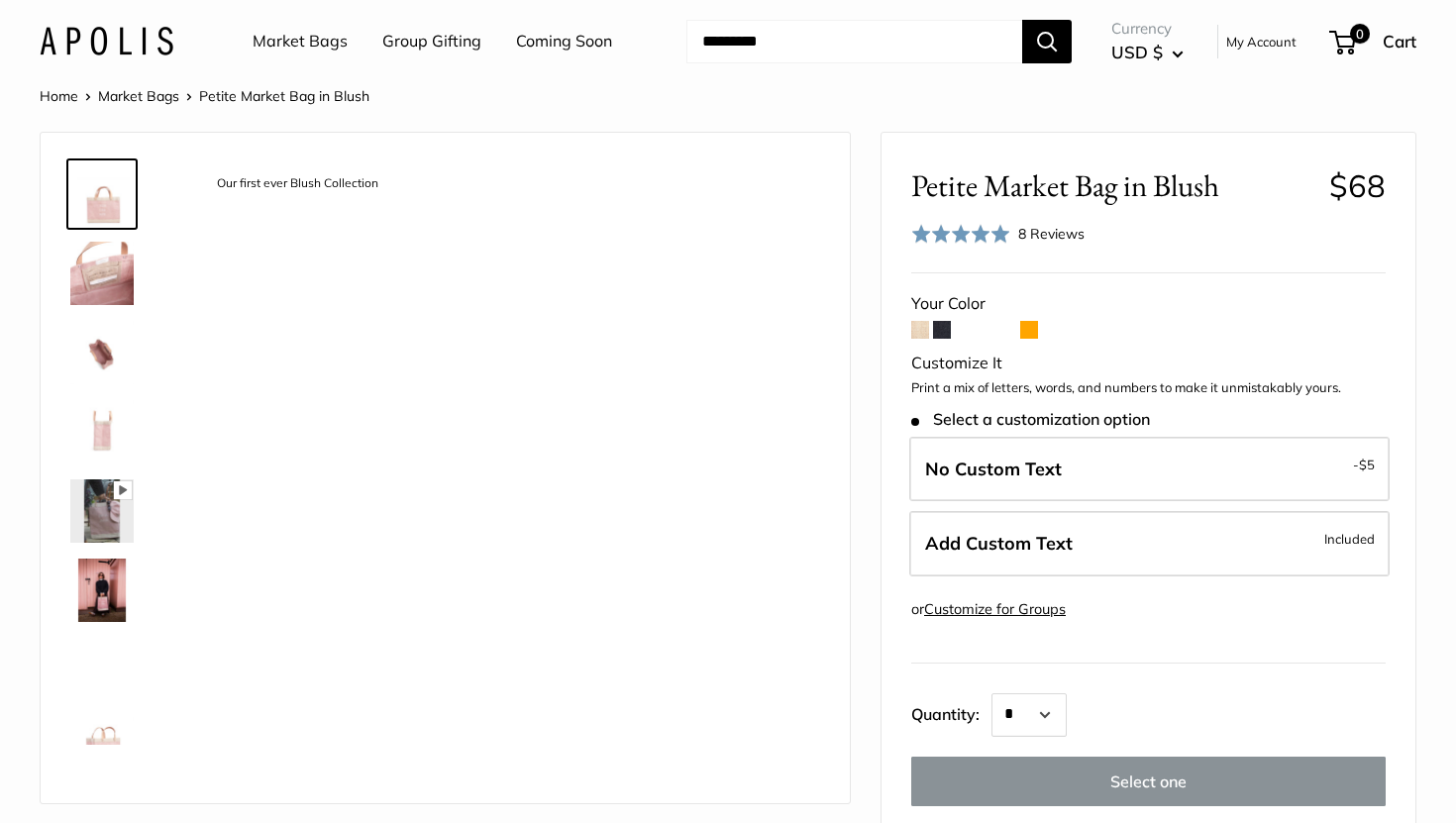 scroll, scrollTop: 0, scrollLeft: 0, axis: both 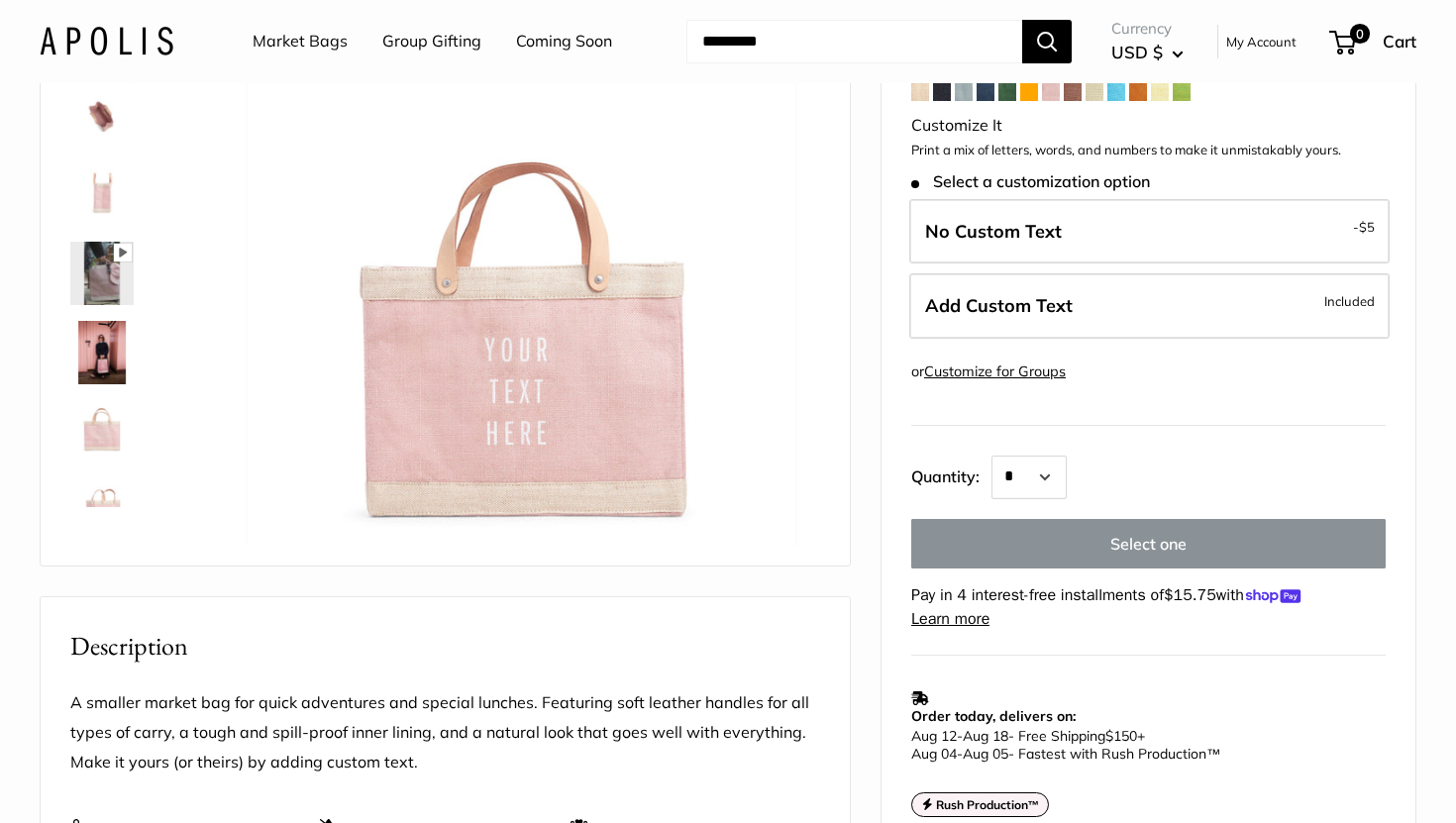 click at bounding box center (920, 92) 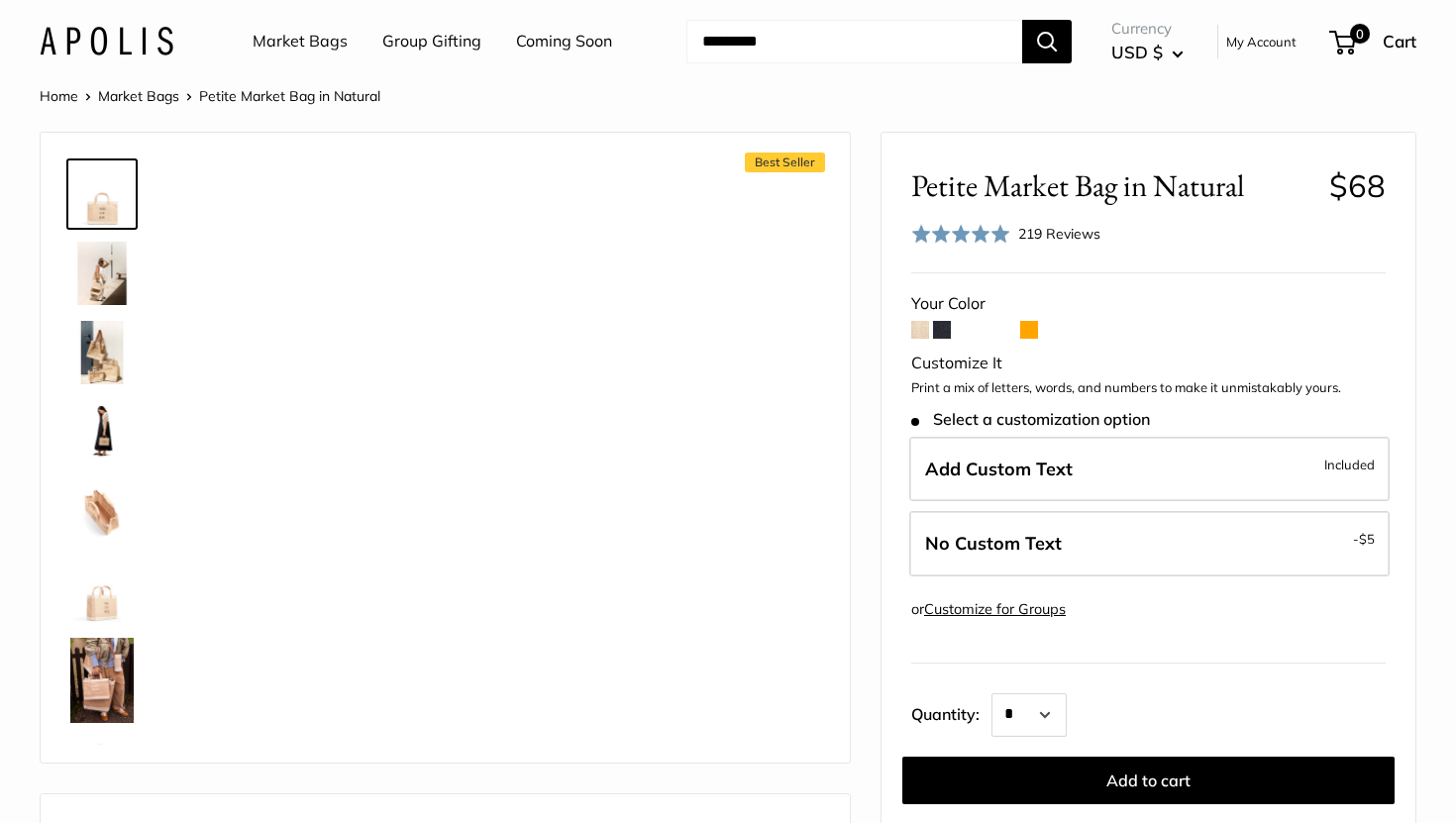 scroll, scrollTop: 0, scrollLeft: 0, axis: both 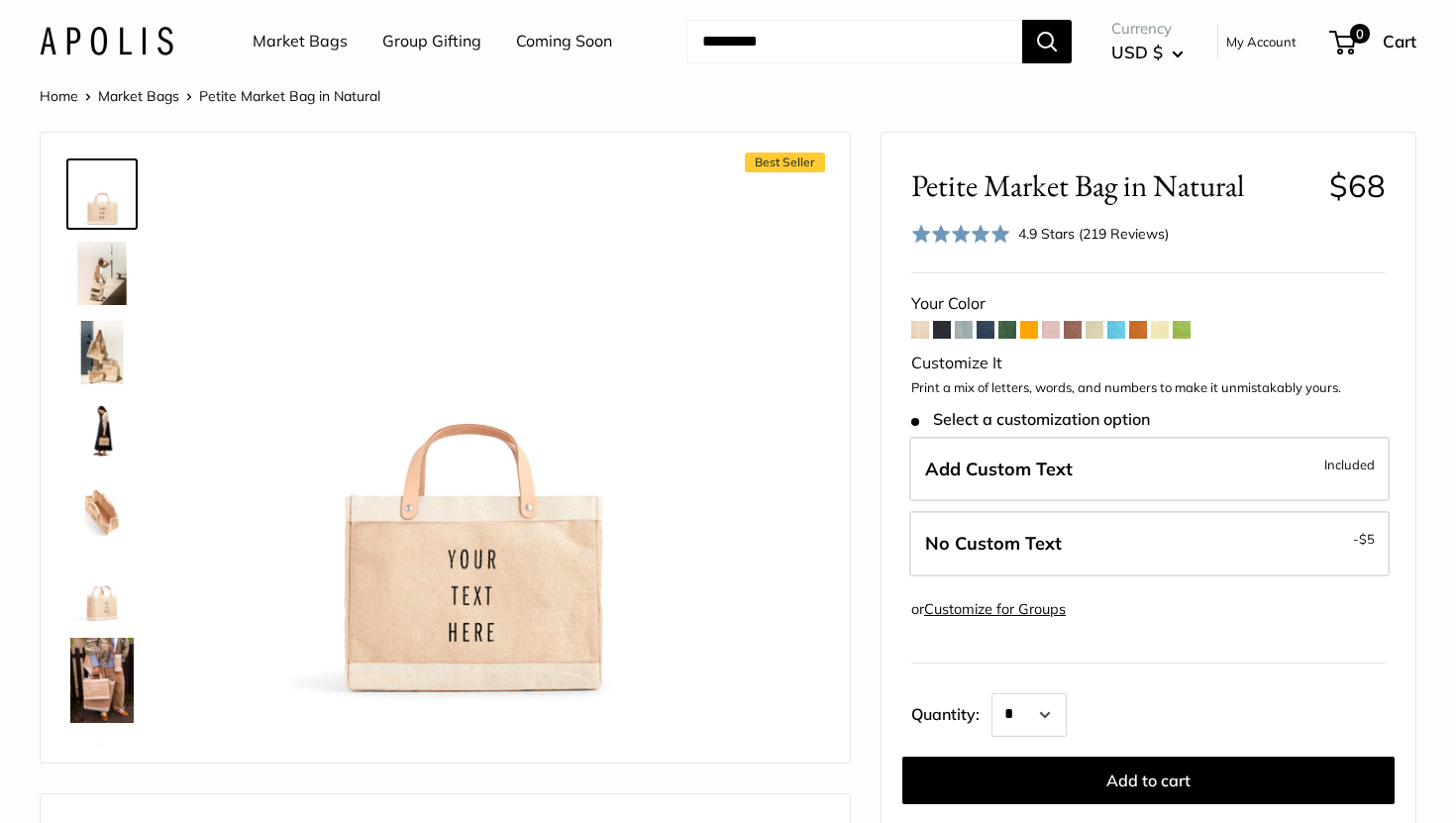 click at bounding box center (1051, 330) 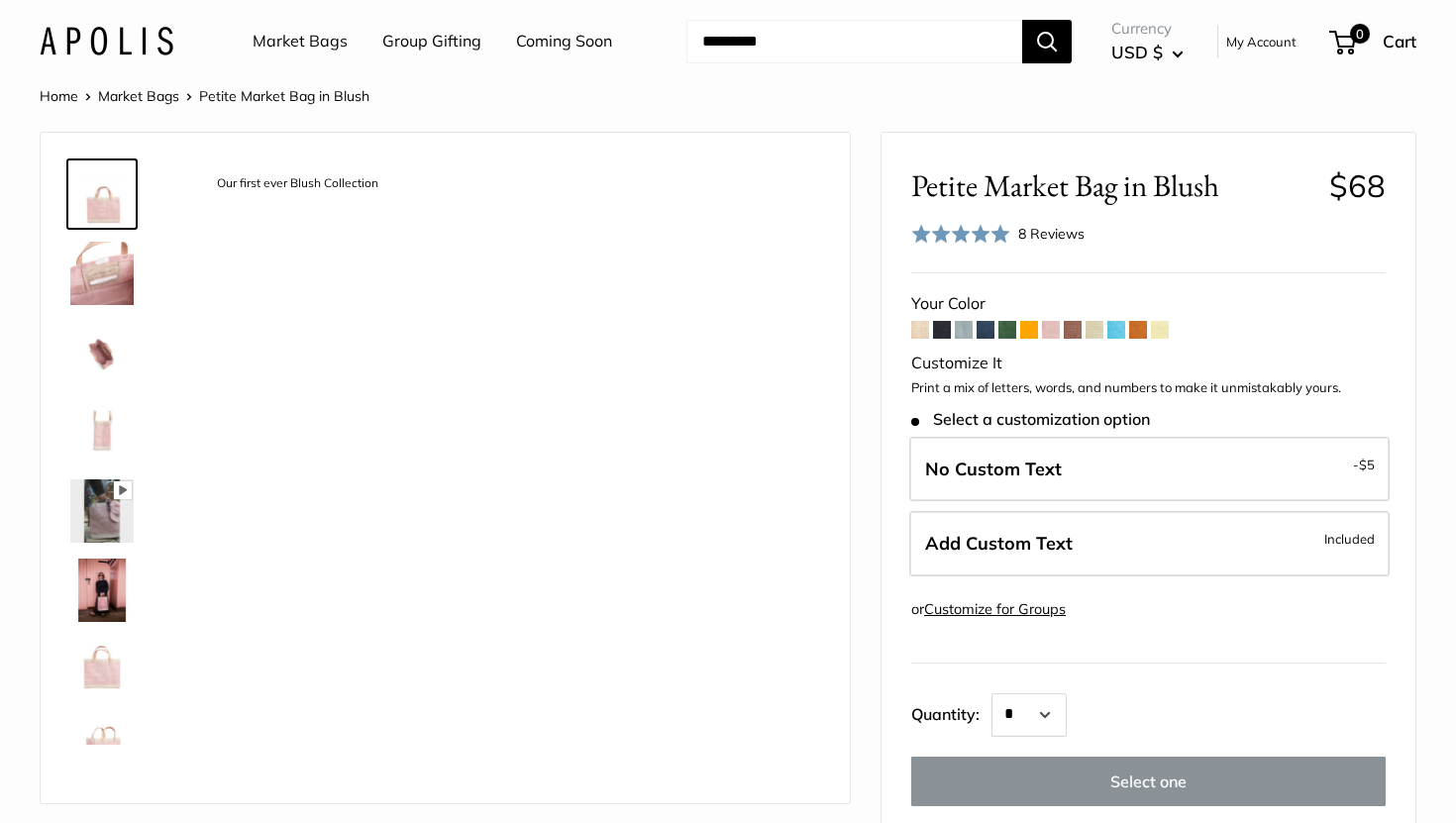 scroll, scrollTop: 0, scrollLeft: 0, axis: both 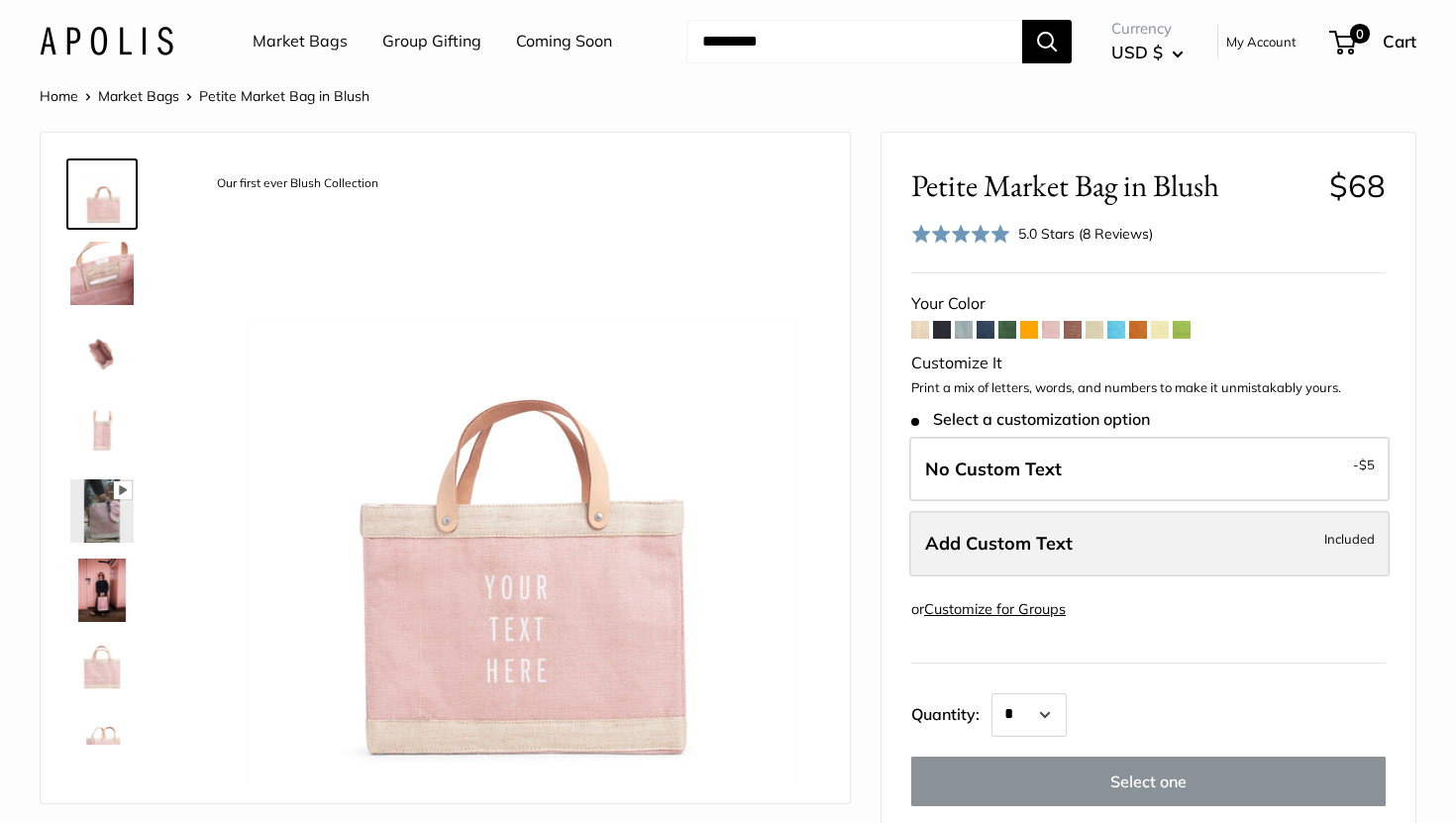 click on "Add Custom Text" at bounding box center (998, 543) 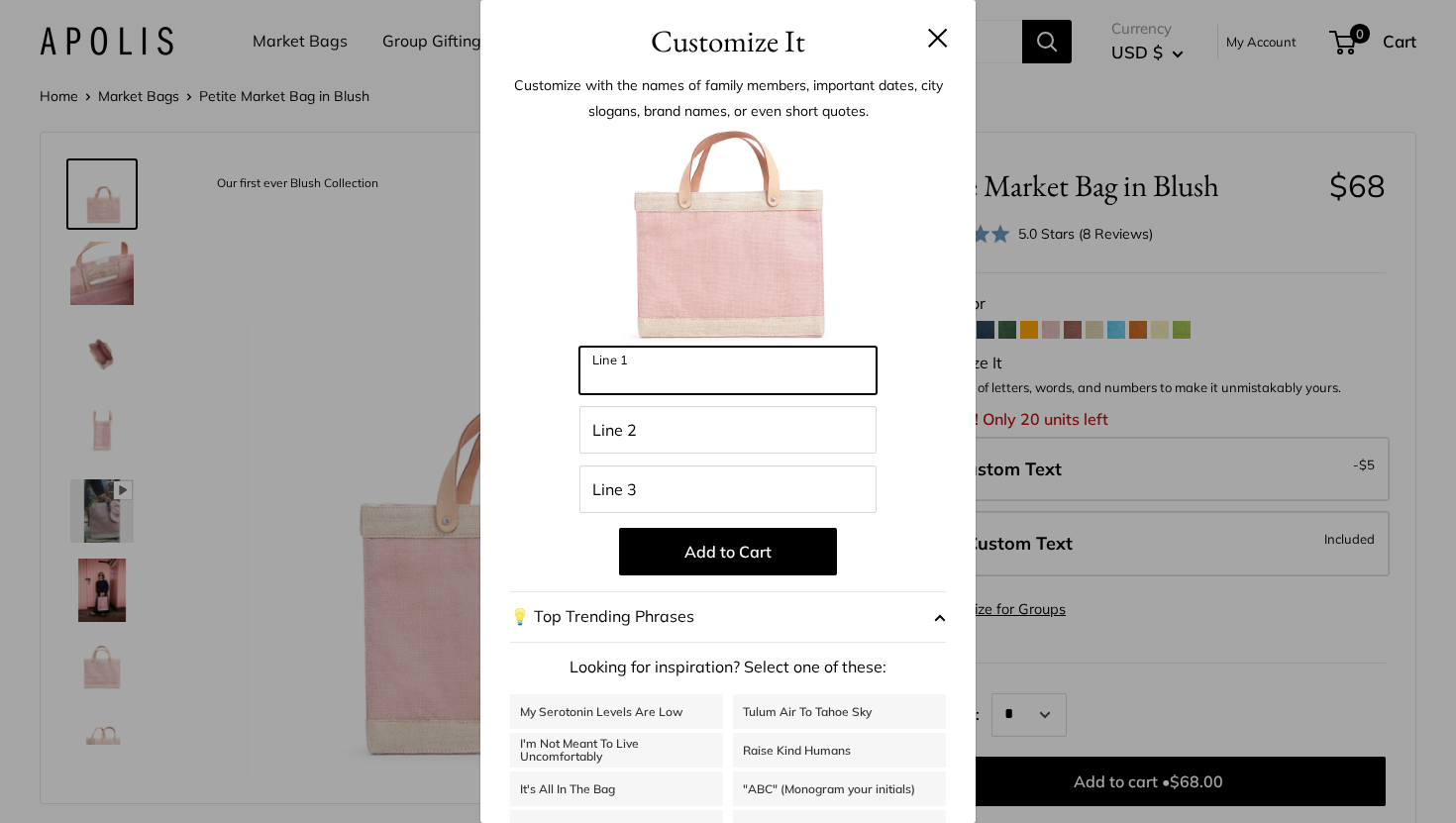click on "Line 1" at bounding box center [728, 370] 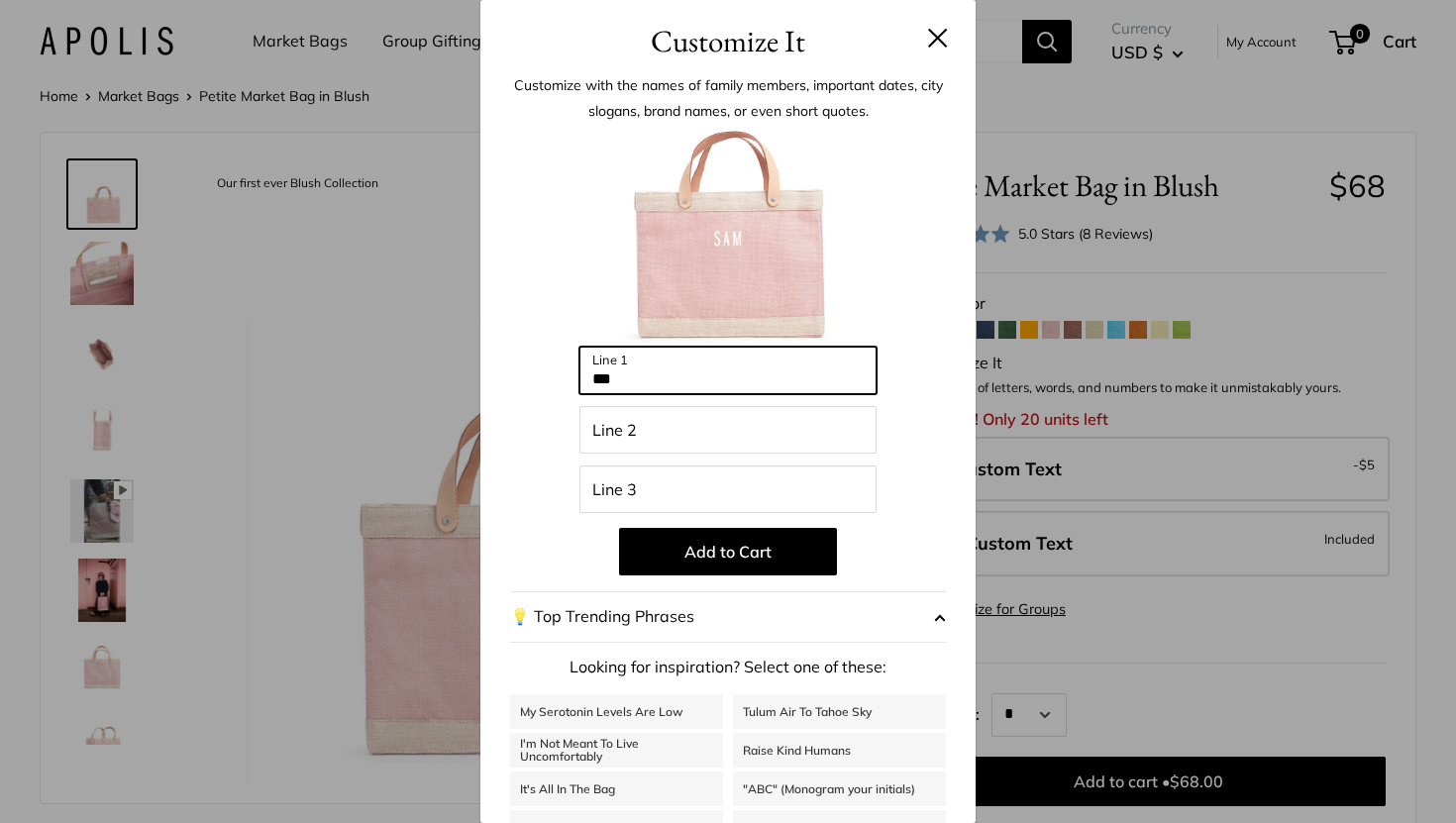 type on "***" 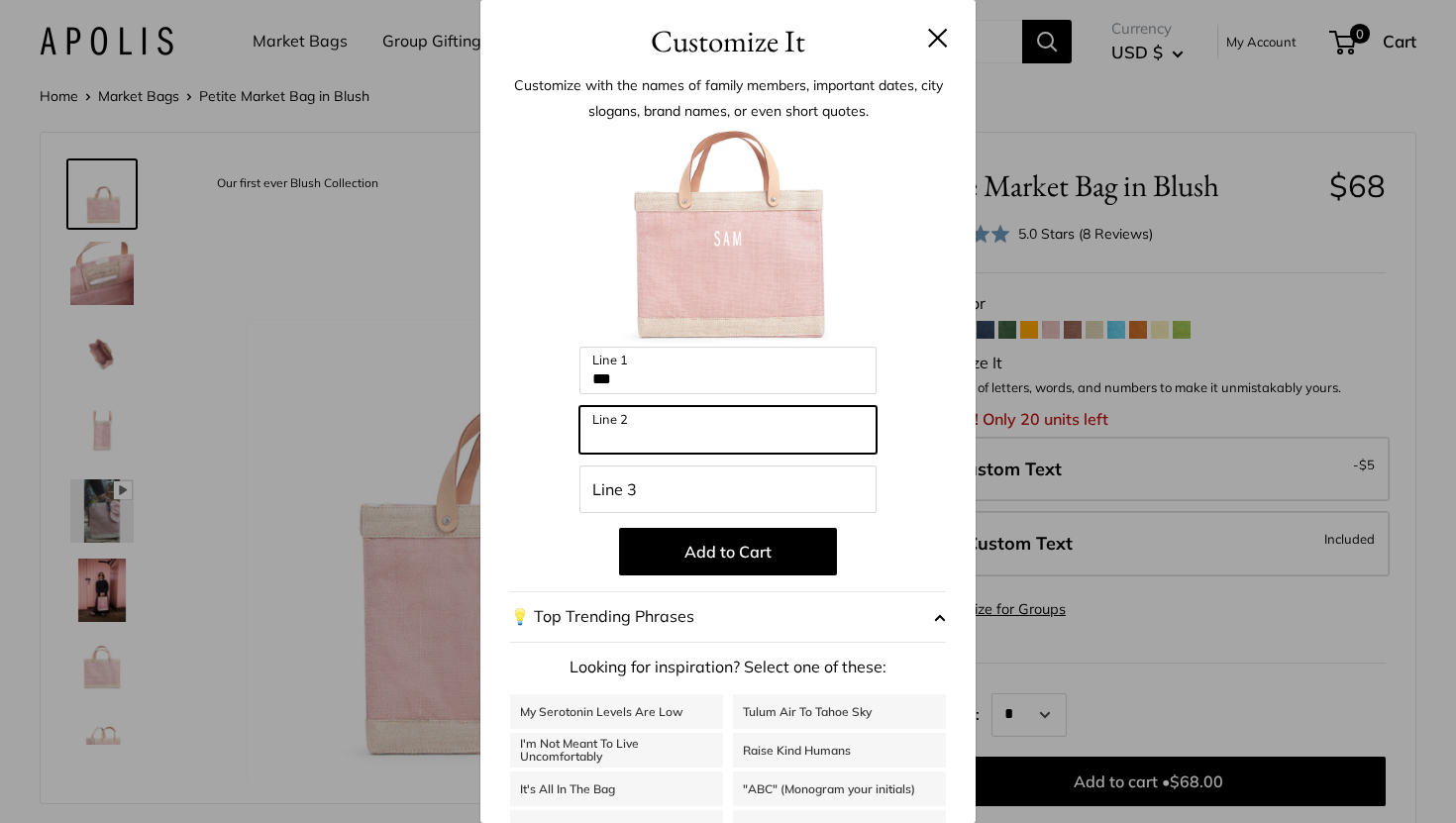 click on "Line 2" at bounding box center (728, 430) 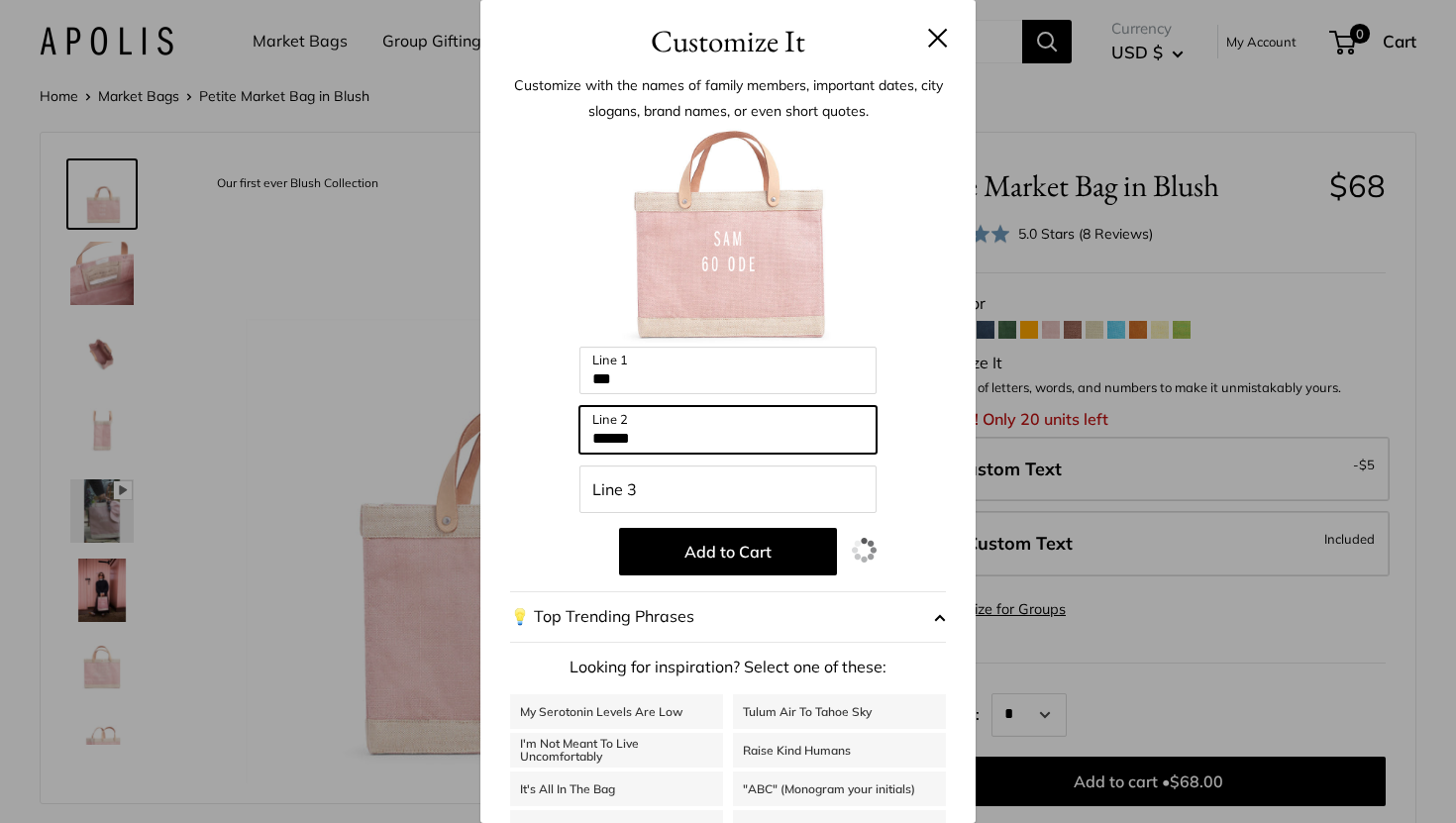 type on "******" 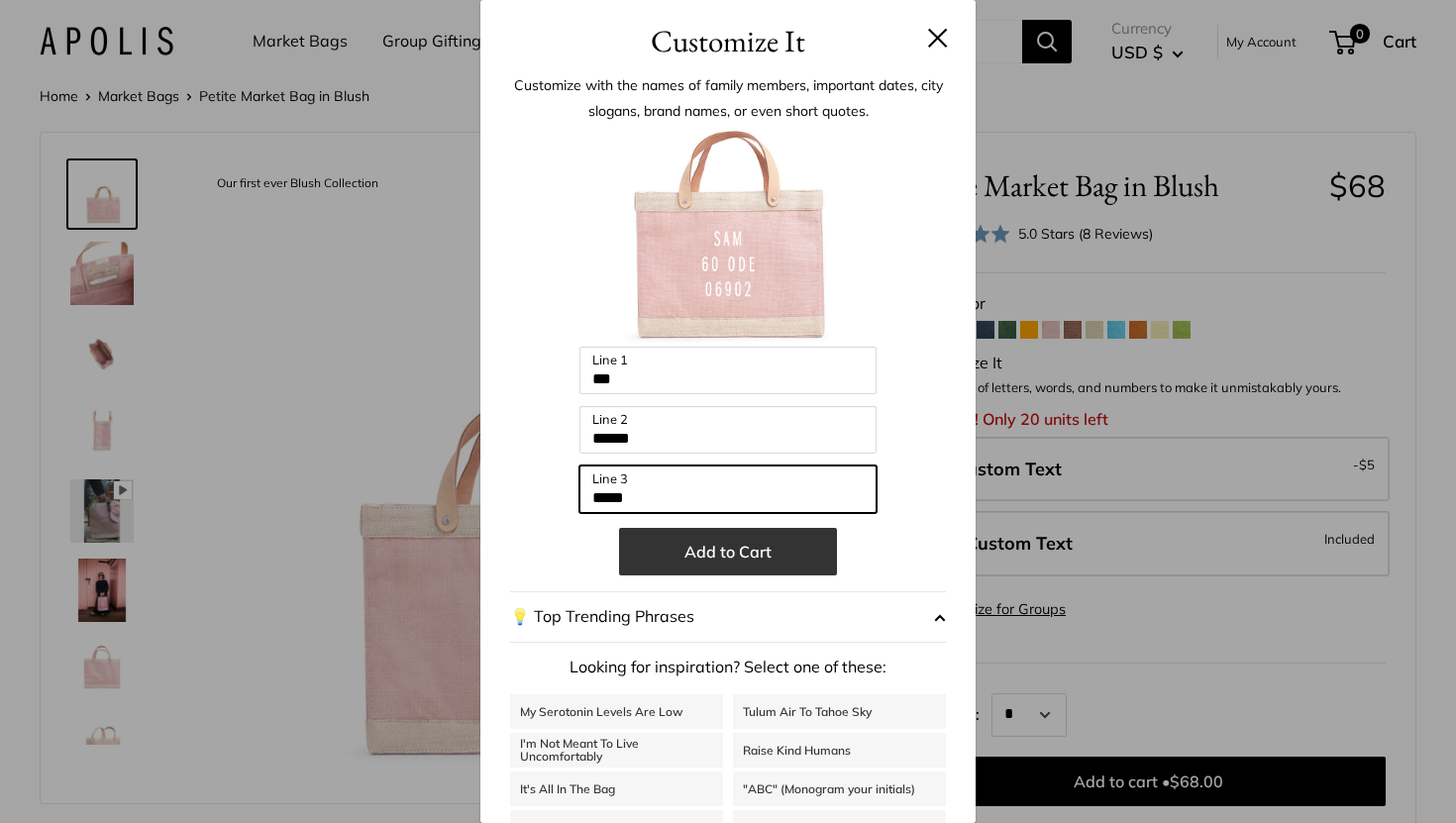 type on "*****" 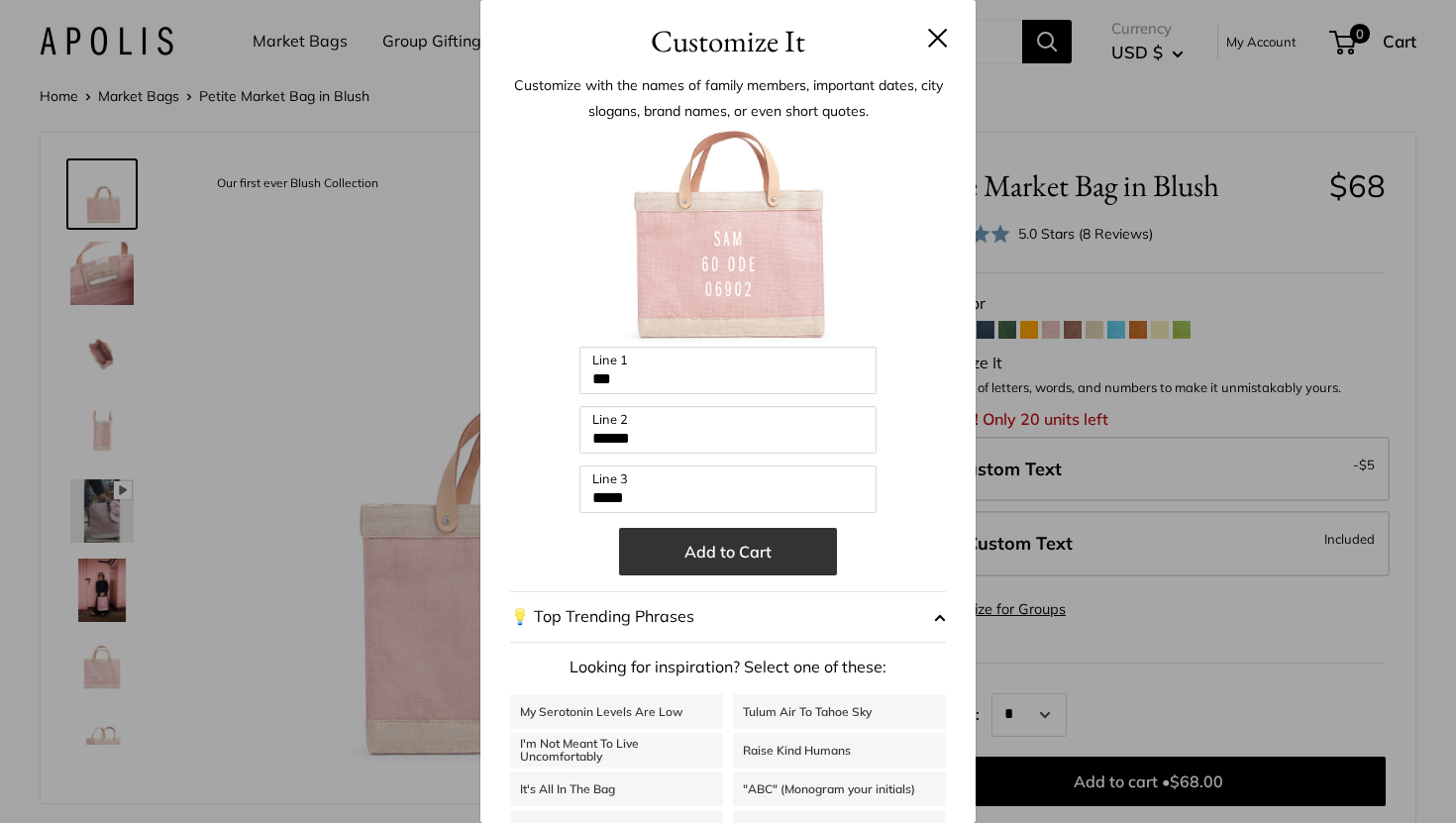 click on "Add to Cart" at bounding box center [728, 552] 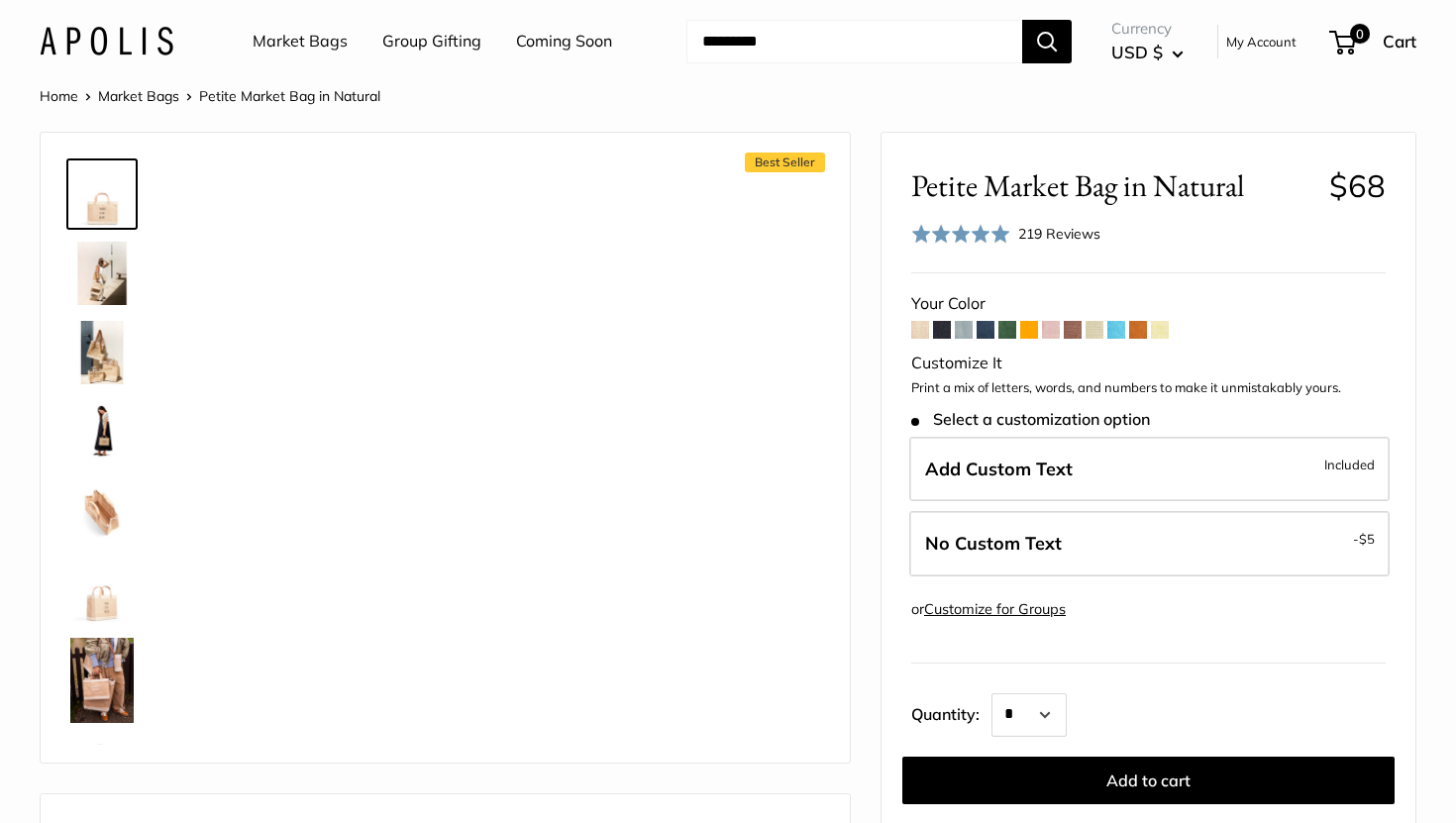 scroll, scrollTop: 0, scrollLeft: 0, axis: both 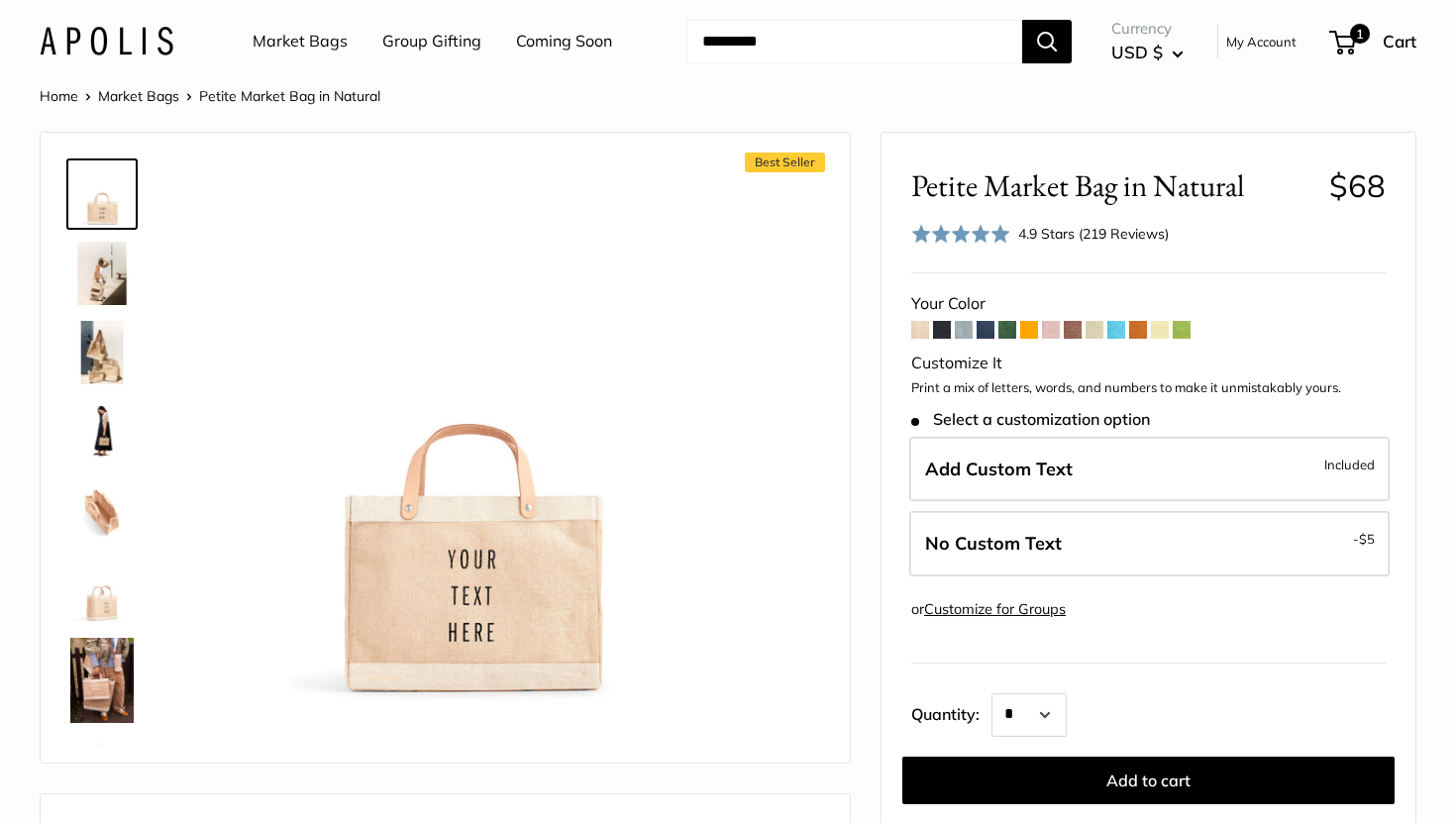 click at bounding box center [986, 330] 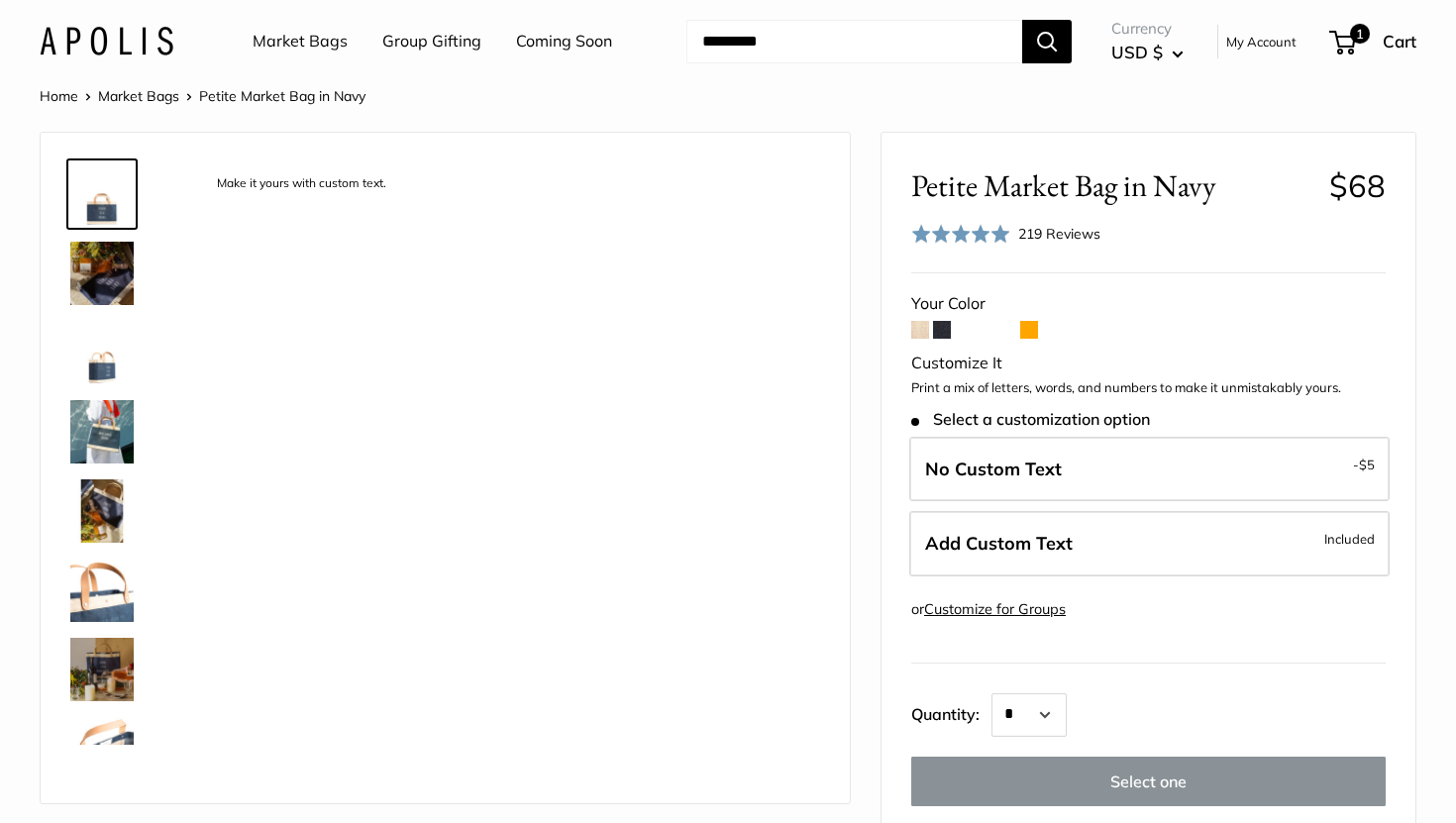 scroll, scrollTop: 0, scrollLeft: 0, axis: both 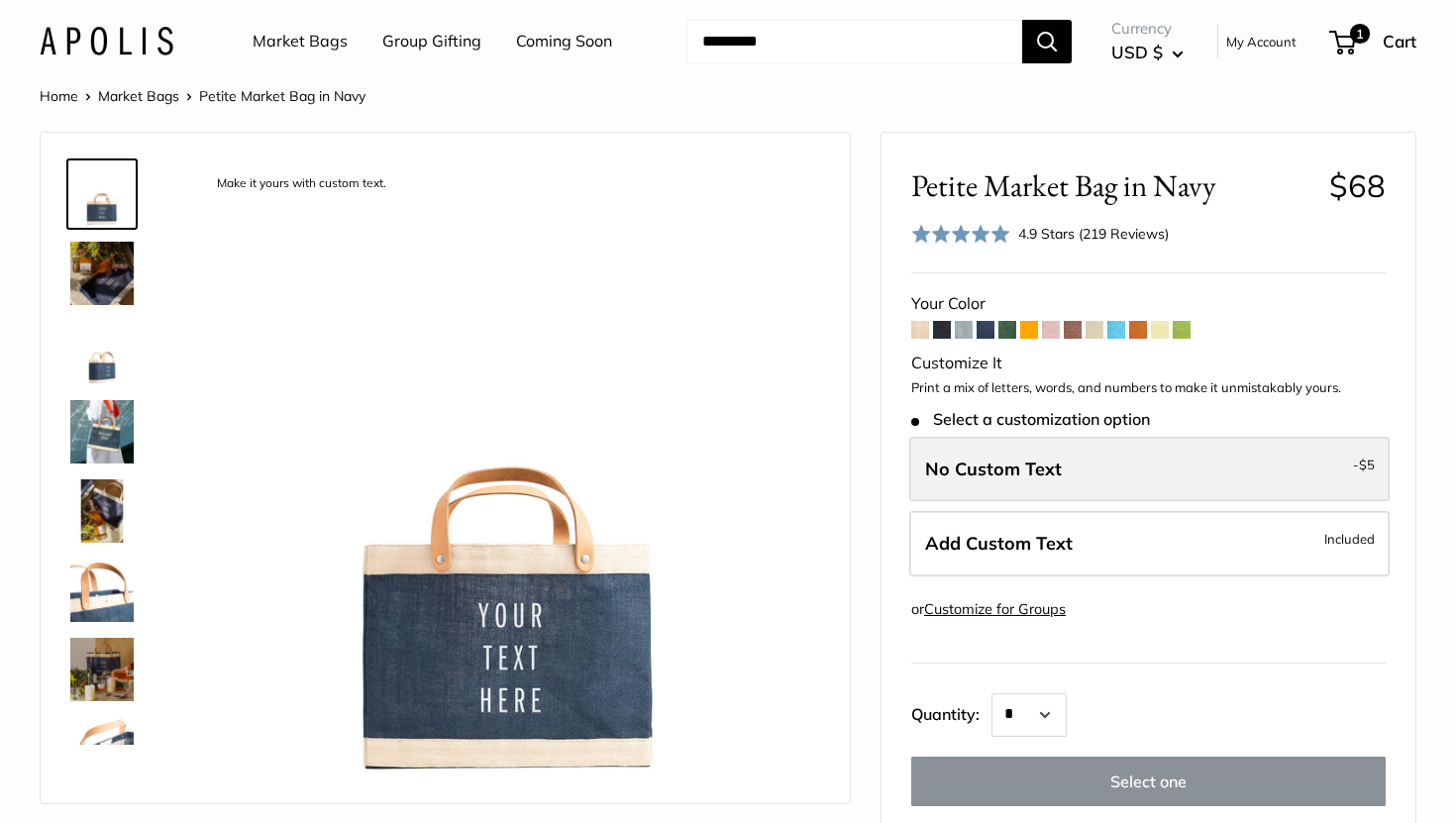 click on "No Custom Text" at bounding box center [993, 468] 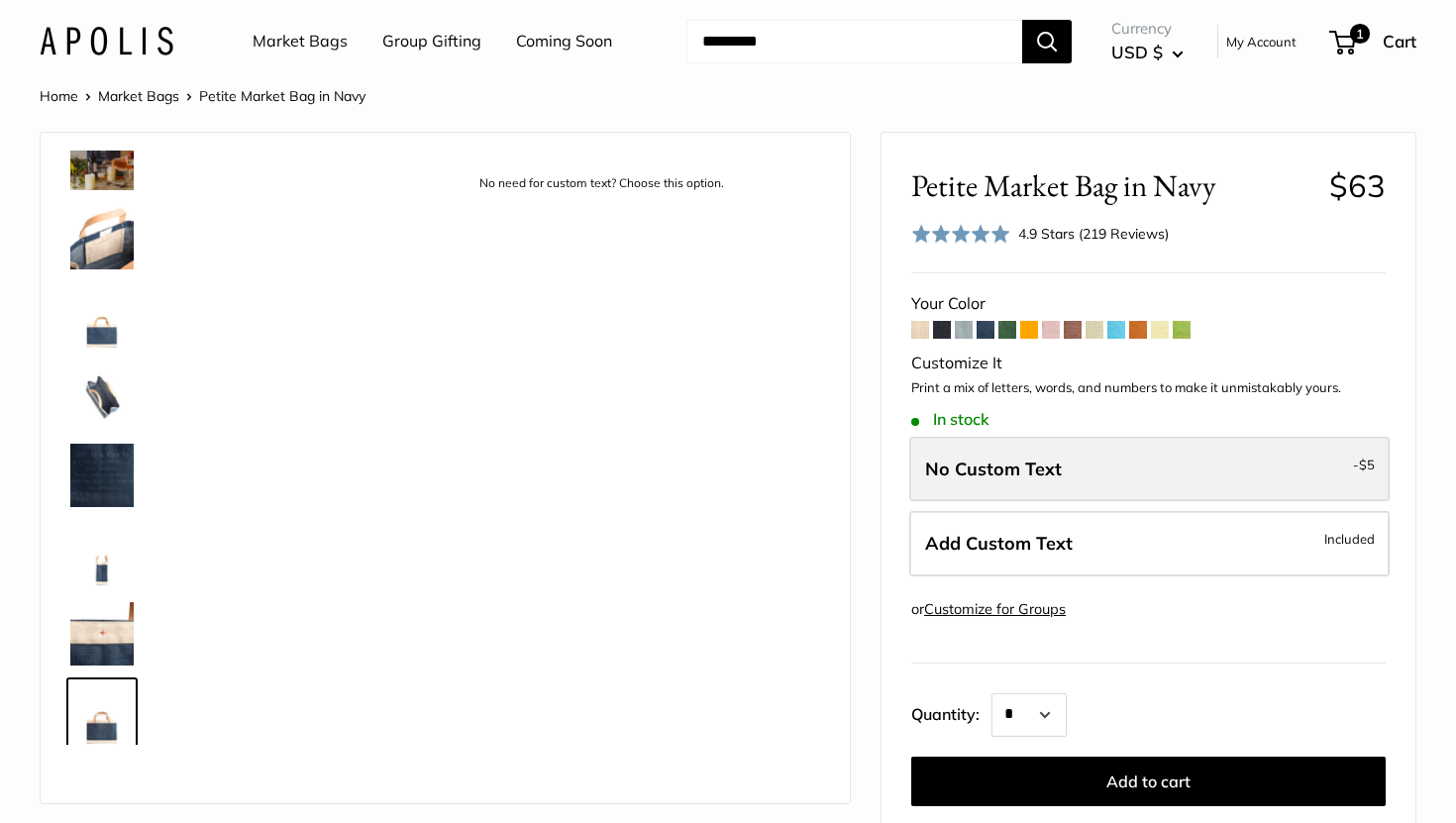 scroll, scrollTop: 523, scrollLeft: 0, axis: vertical 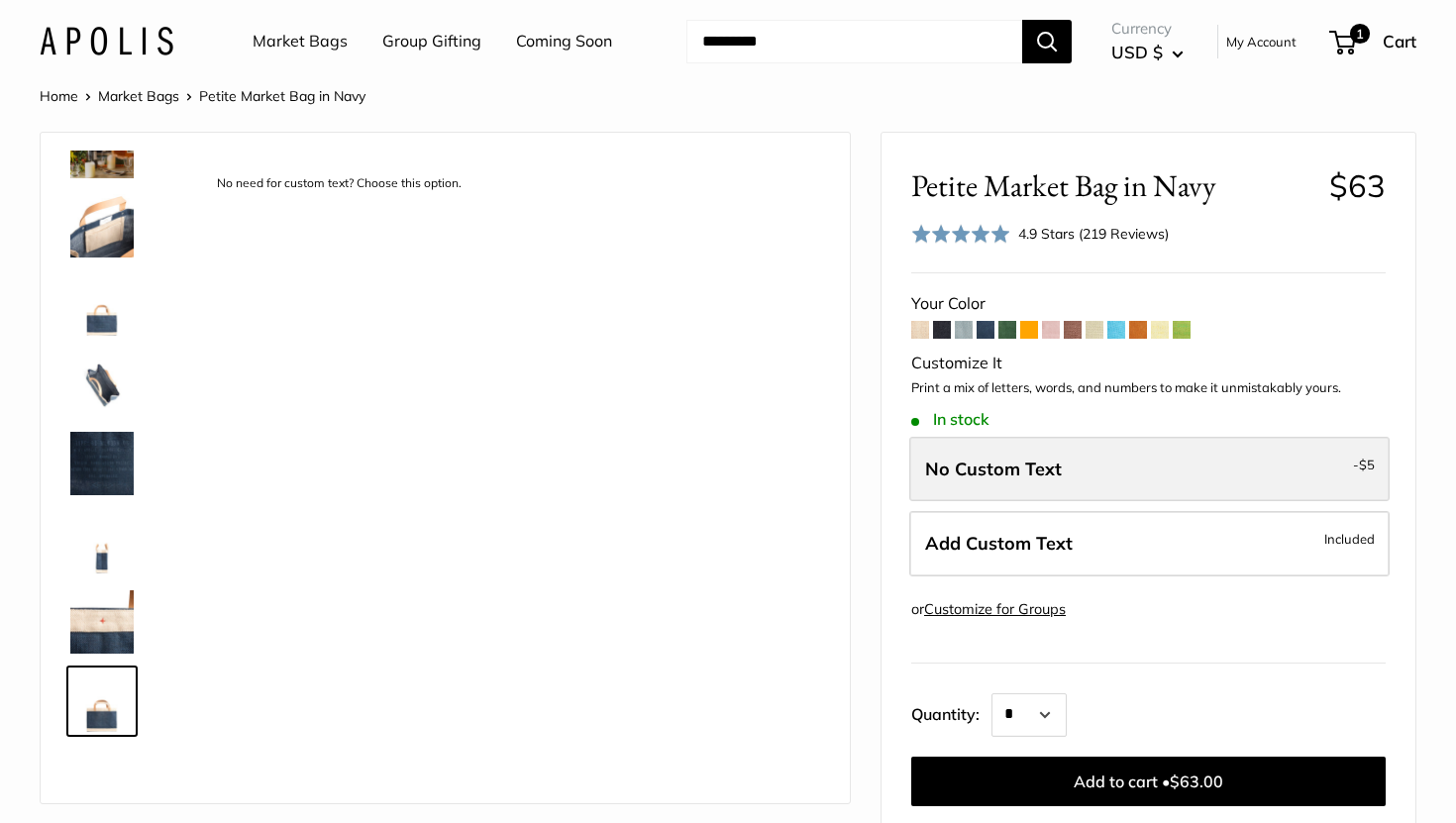 click on "No Custom Text" at bounding box center [993, 468] 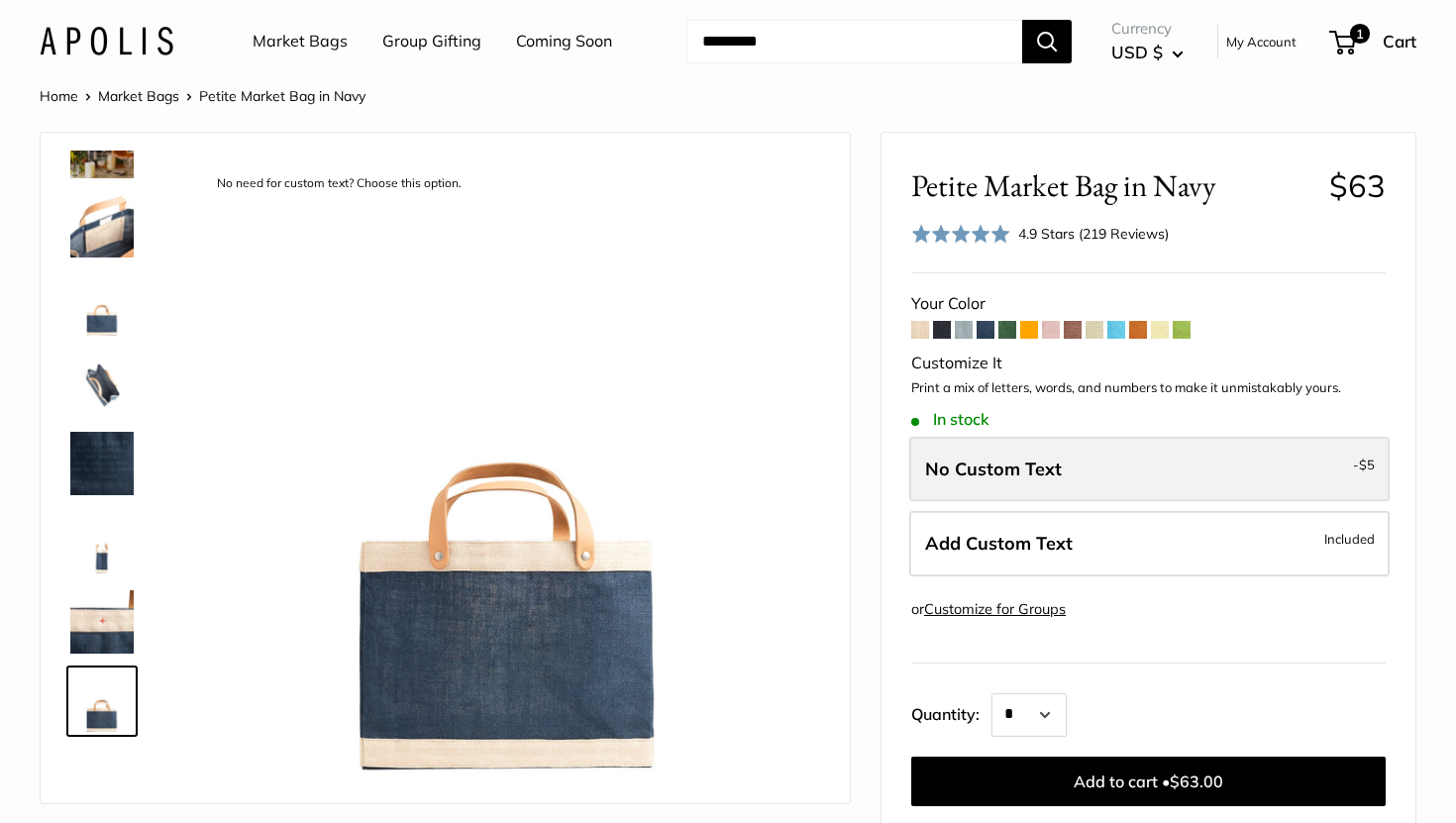 click on "No Custom Text" at bounding box center [993, 468] 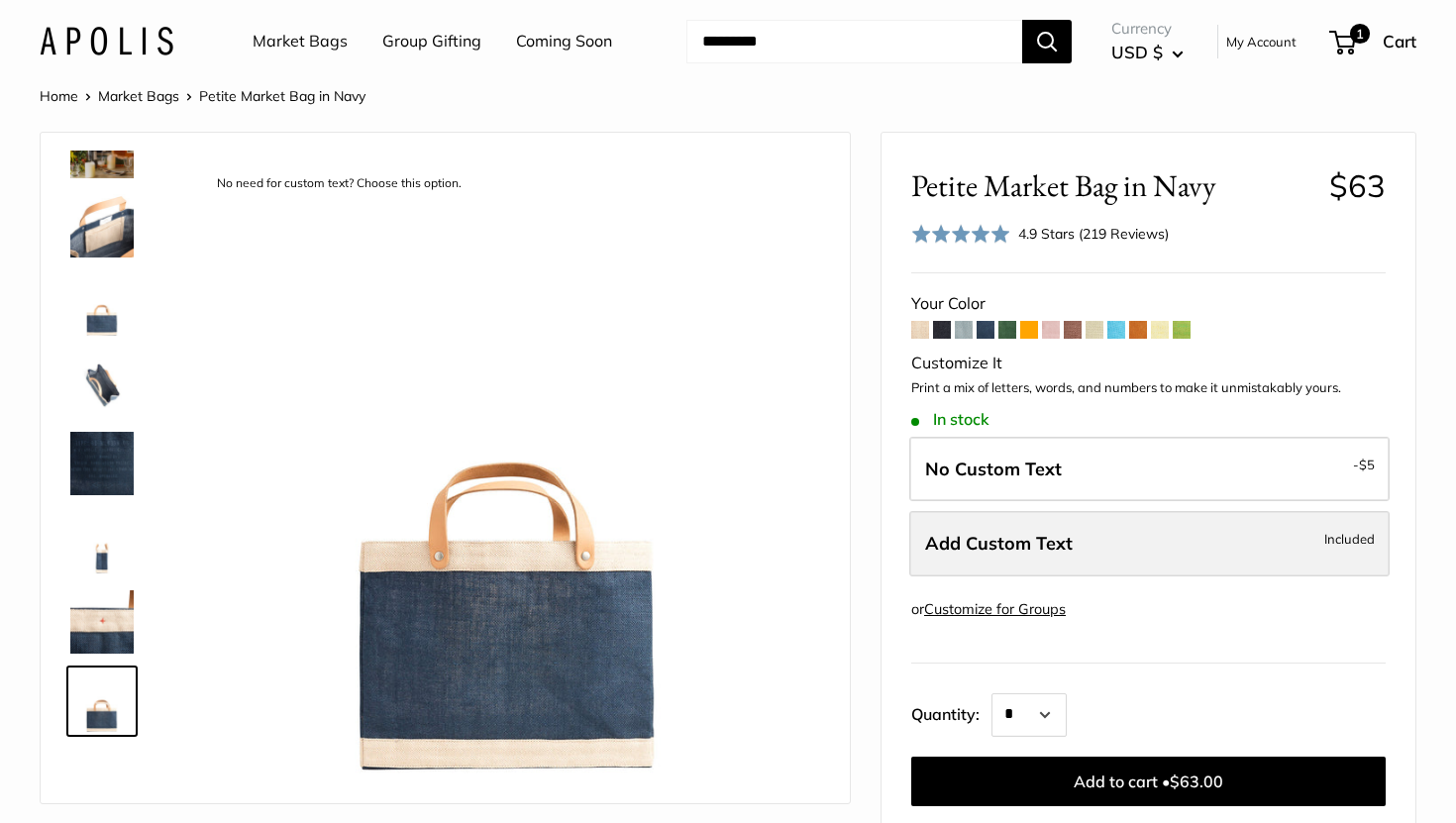click on "Add Custom Text
Included" at bounding box center [1149, 544] 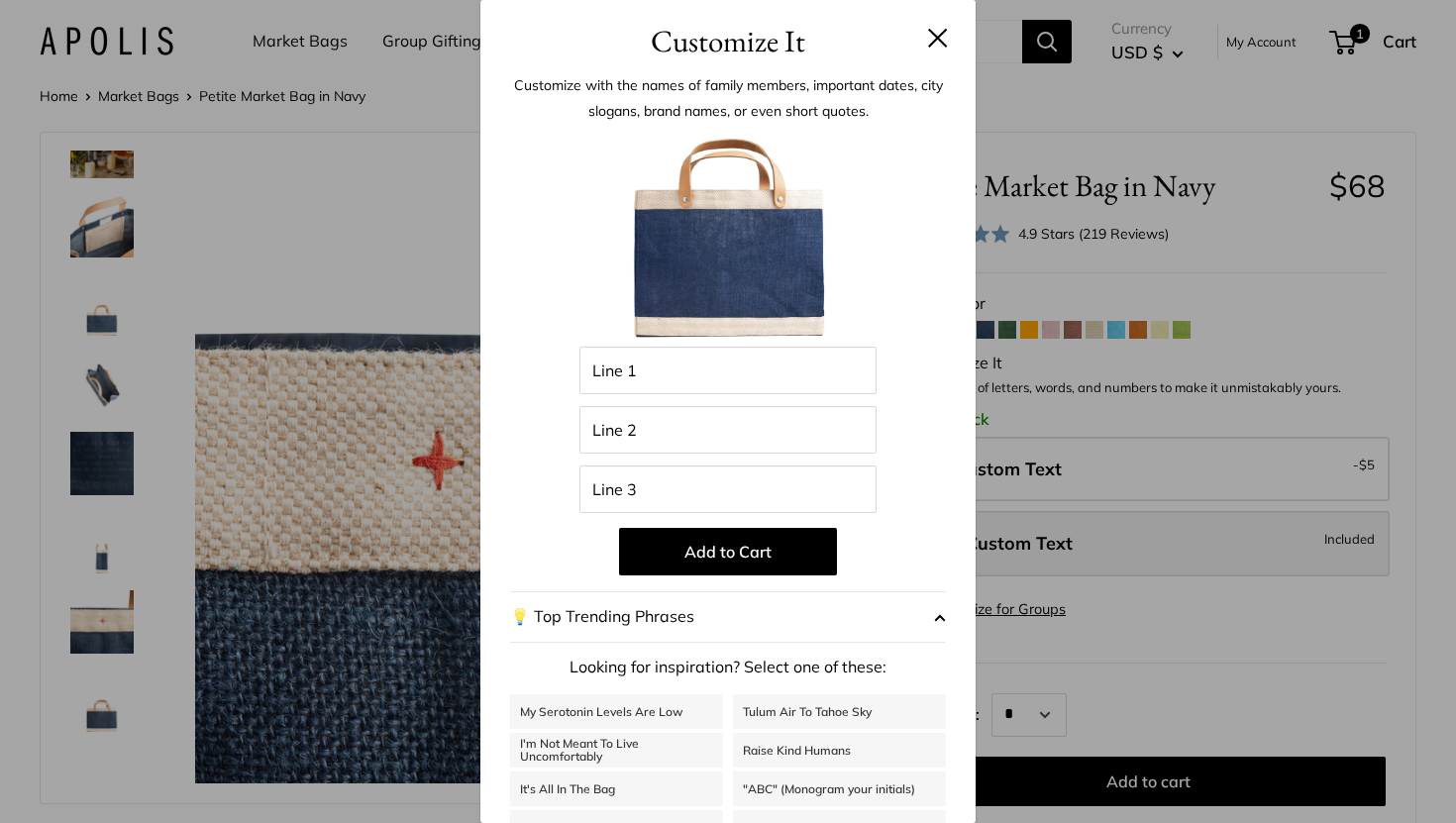 scroll, scrollTop: 0, scrollLeft: 0, axis: both 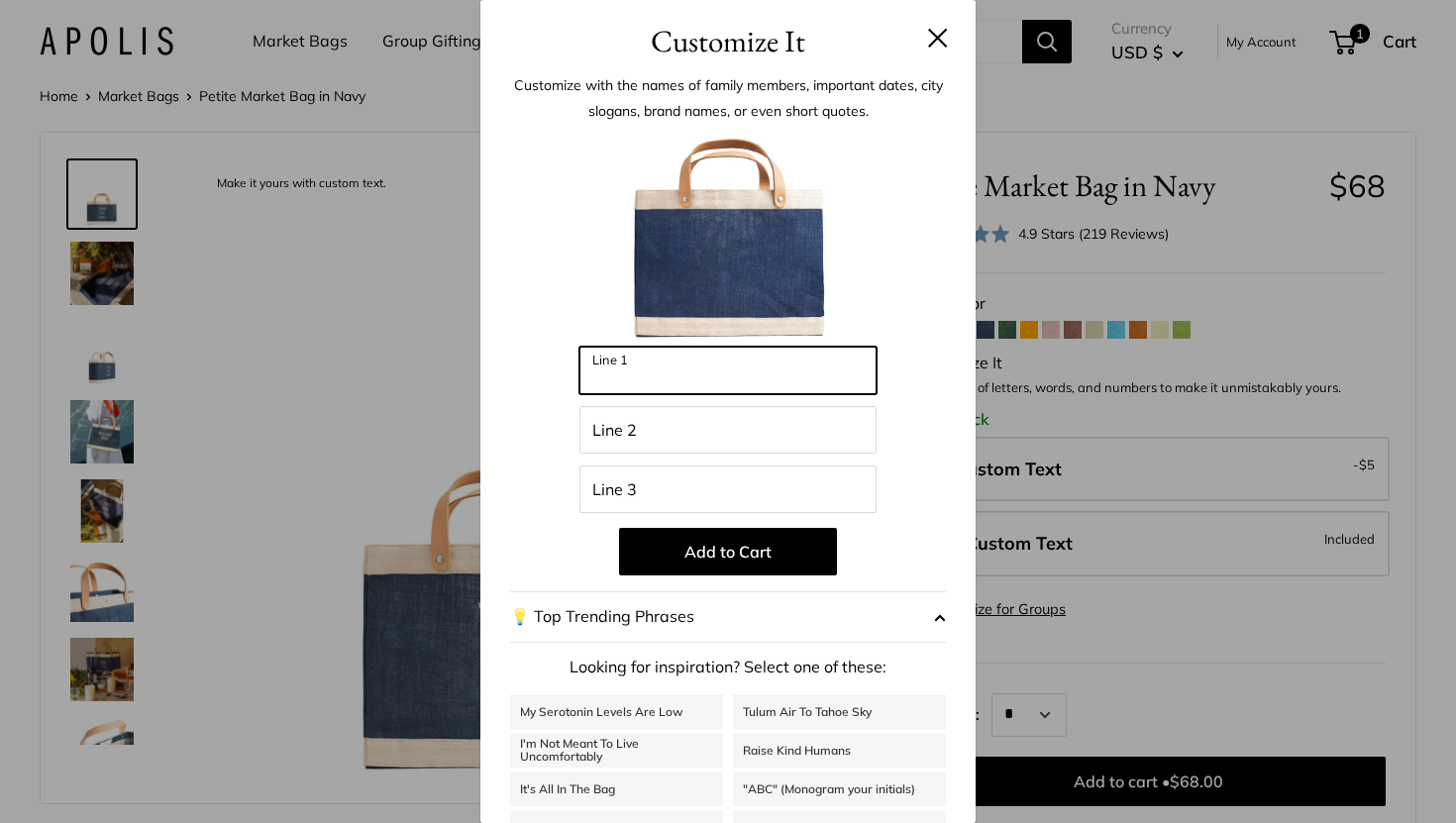 click on "Line 1" at bounding box center [728, 370] 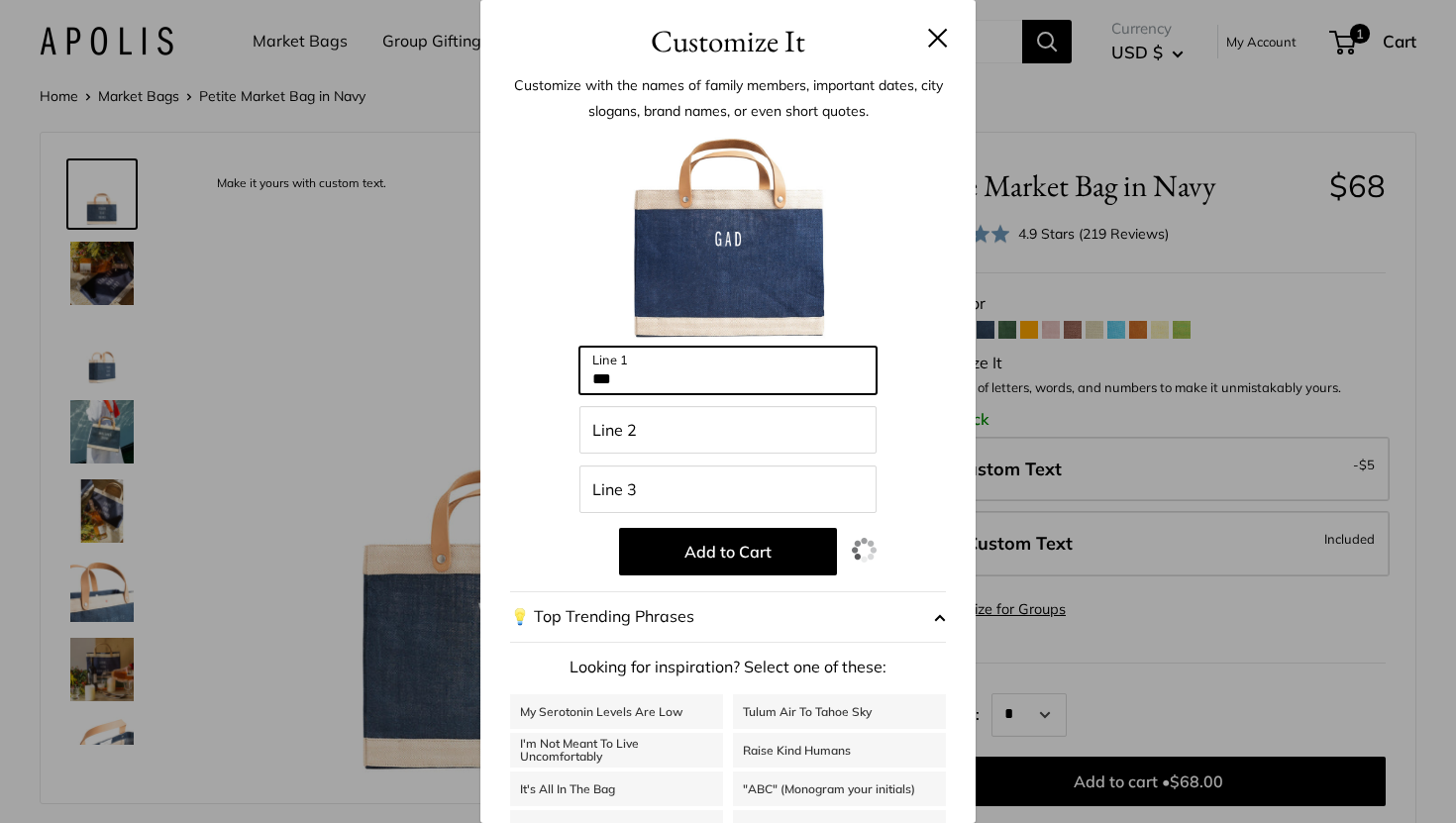 type on "***" 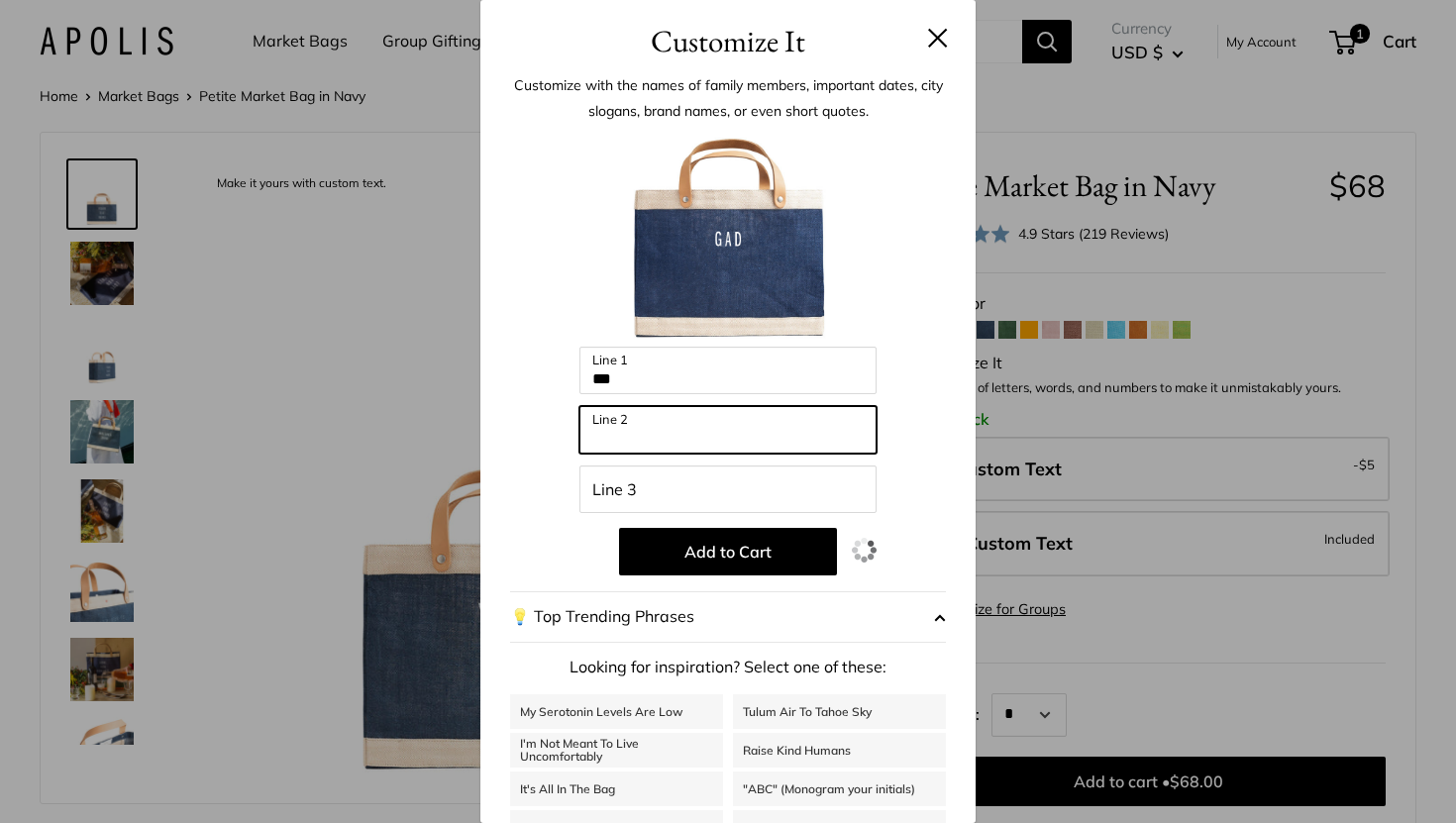 click on "Line 2" at bounding box center [728, 430] 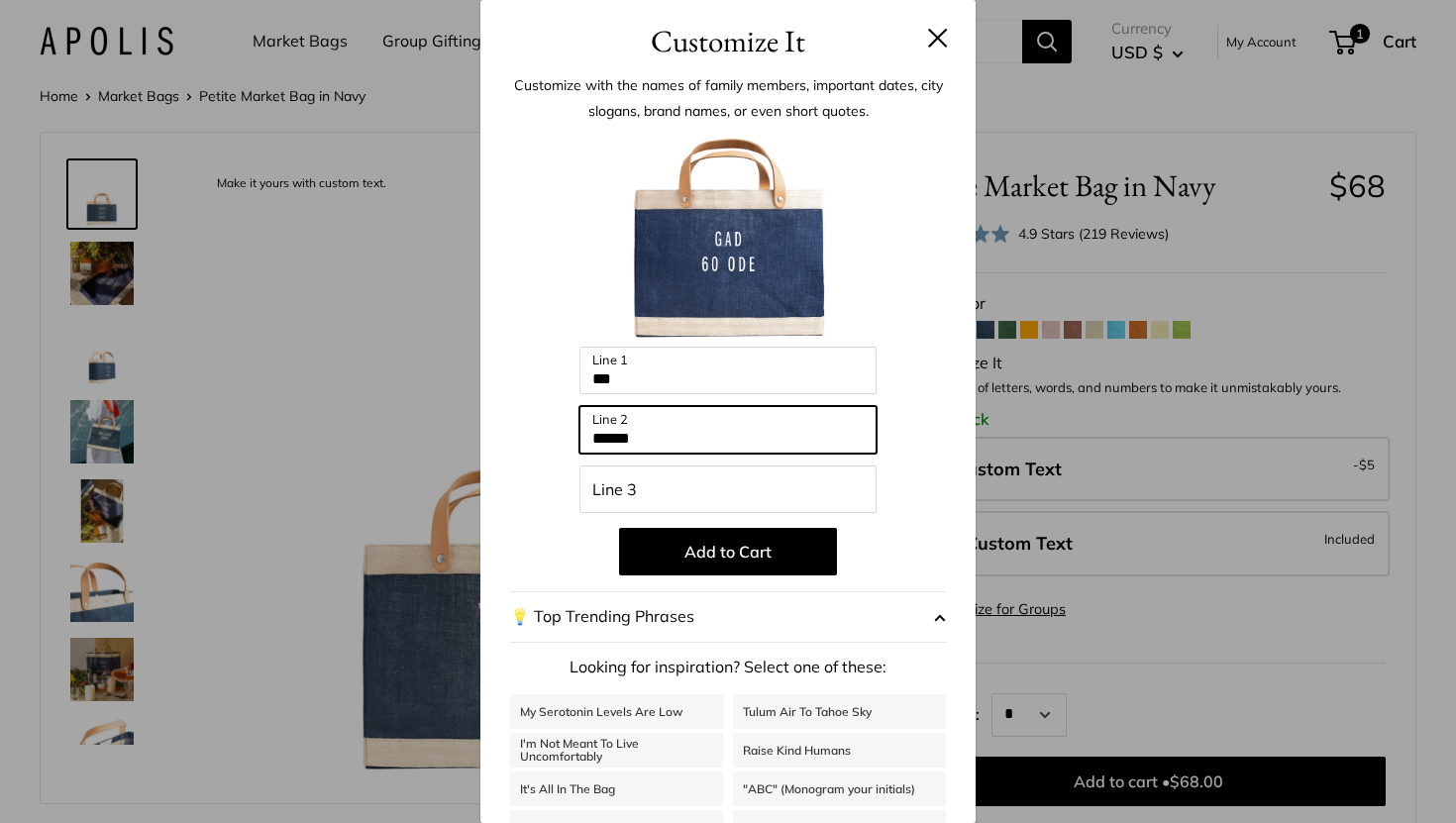 type on "******" 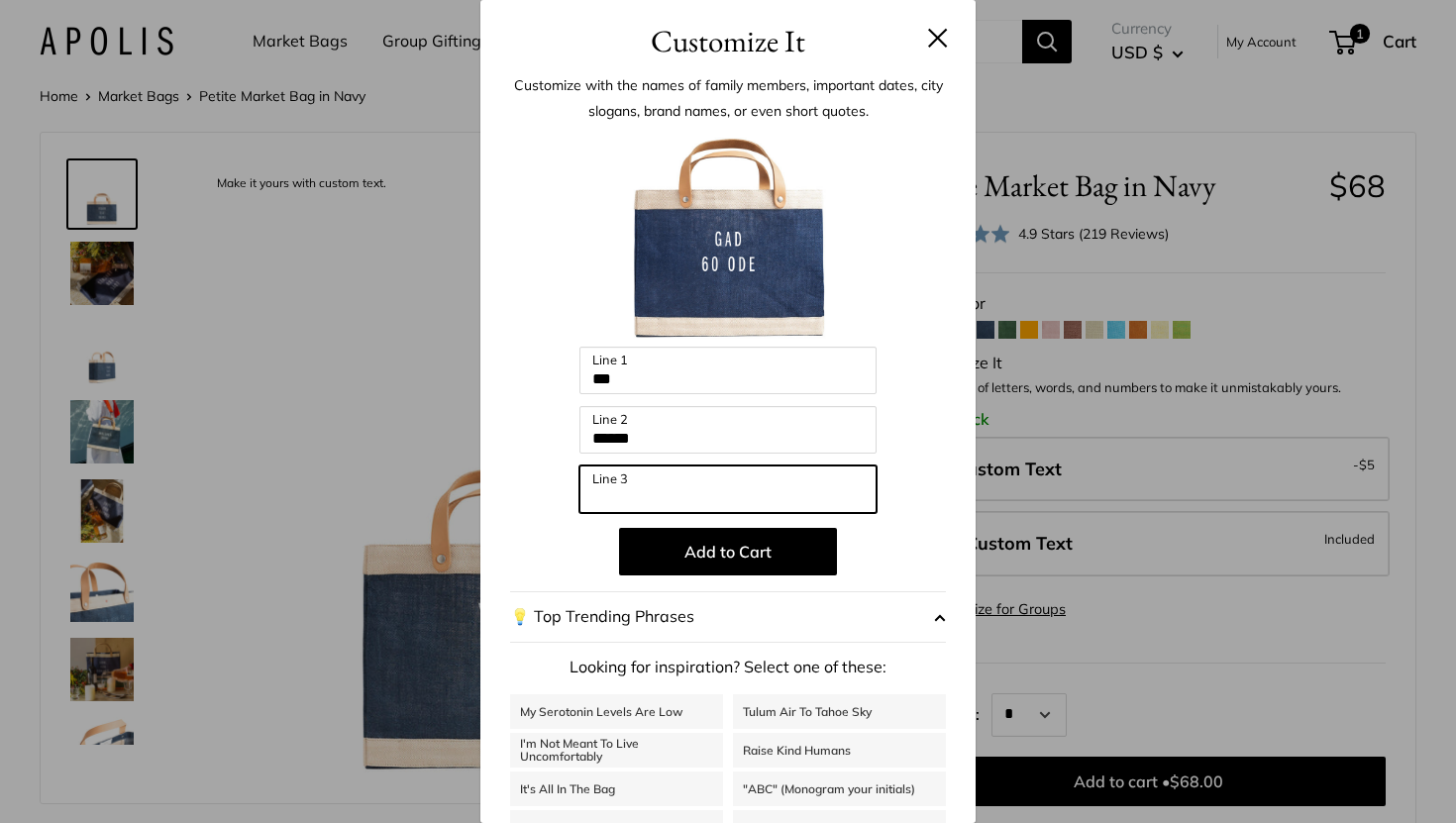 click on "Line 3" at bounding box center [728, 489] 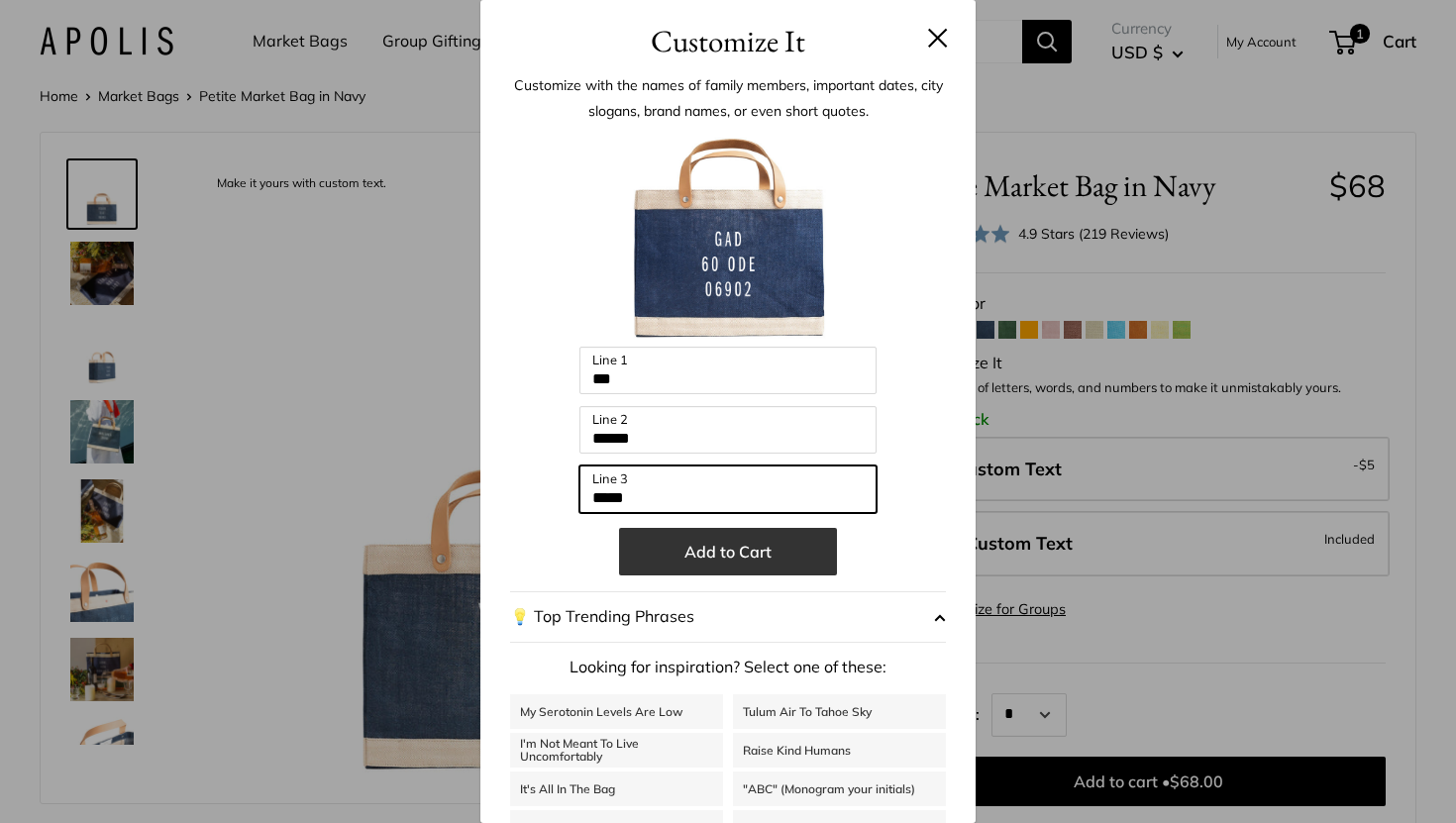 type on "*****" 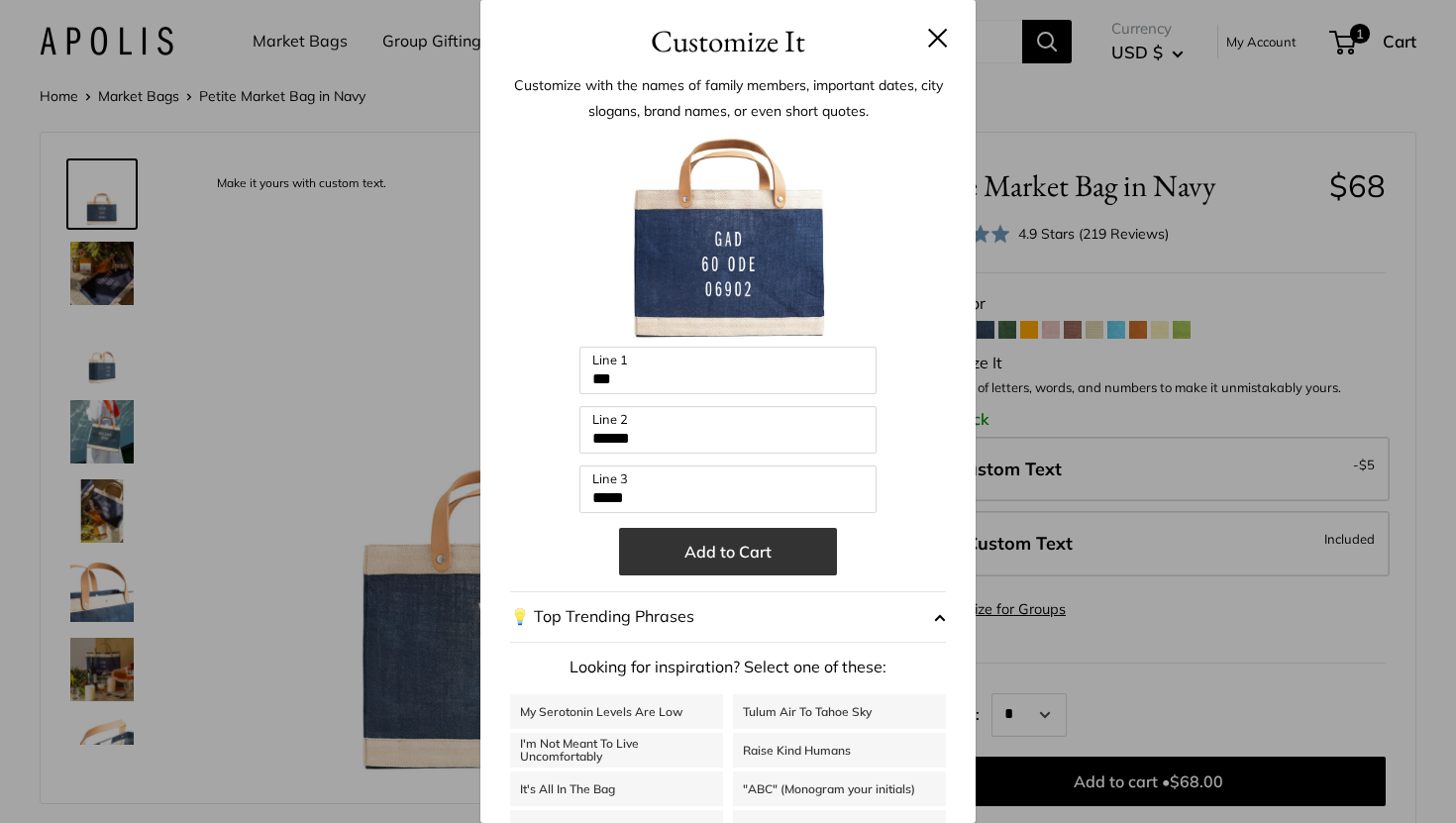 click on "Add to Cart" at bounding box center (728, 552) 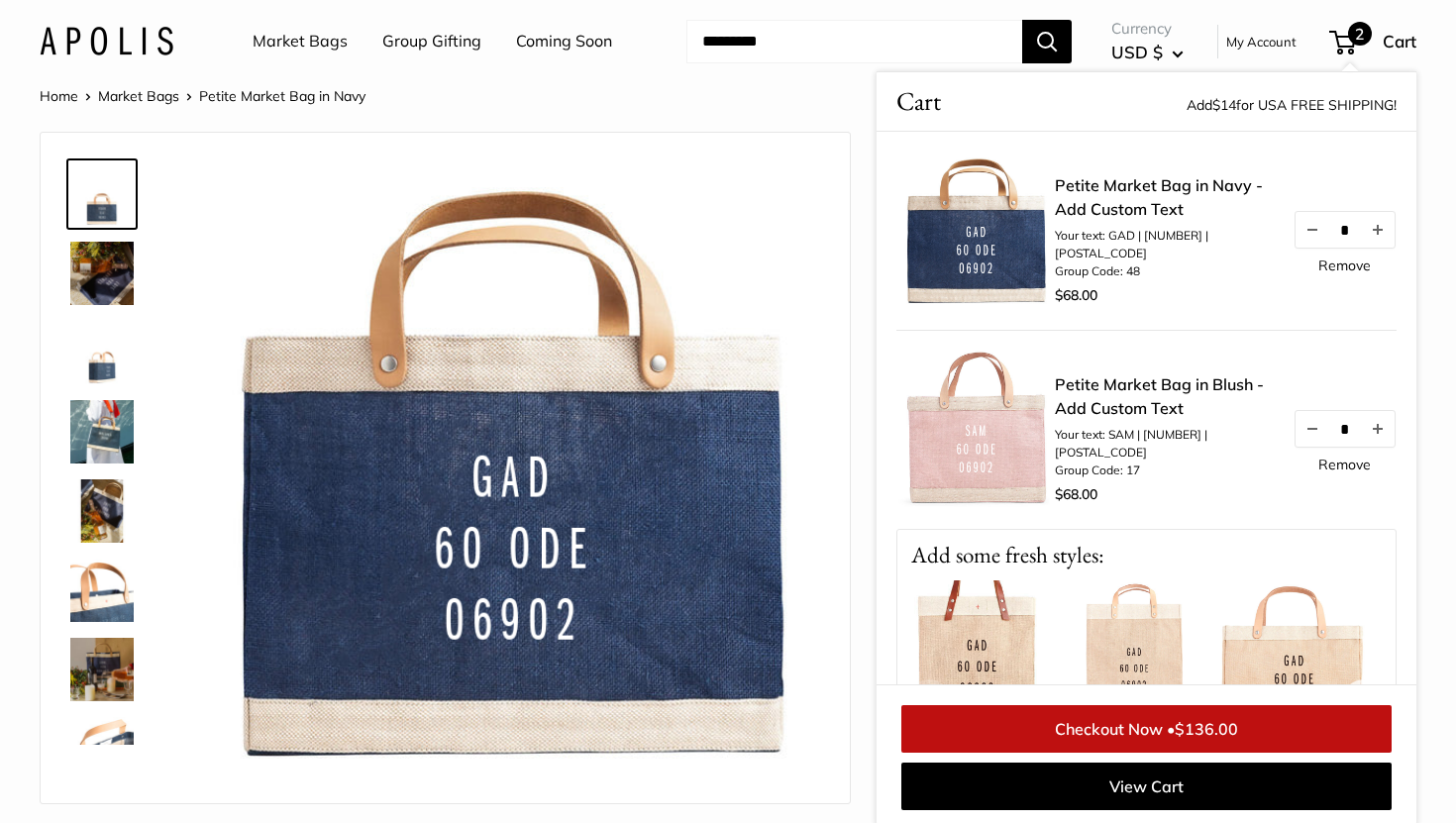 click on "Home
Market Bags
Petite Market Bag in Navy" at bounding box center [728, 96] 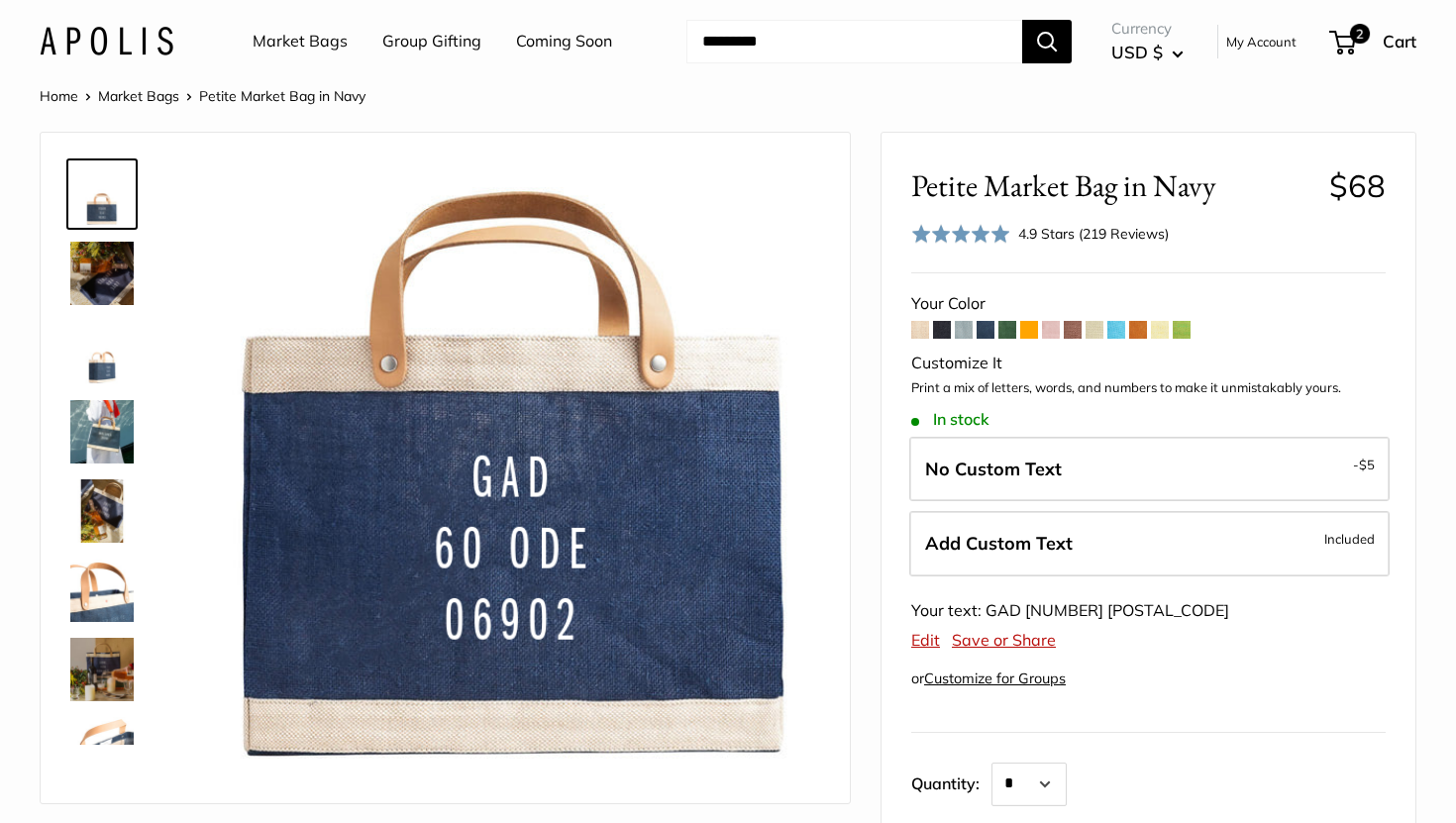 click at bounding box center [1029, 330] 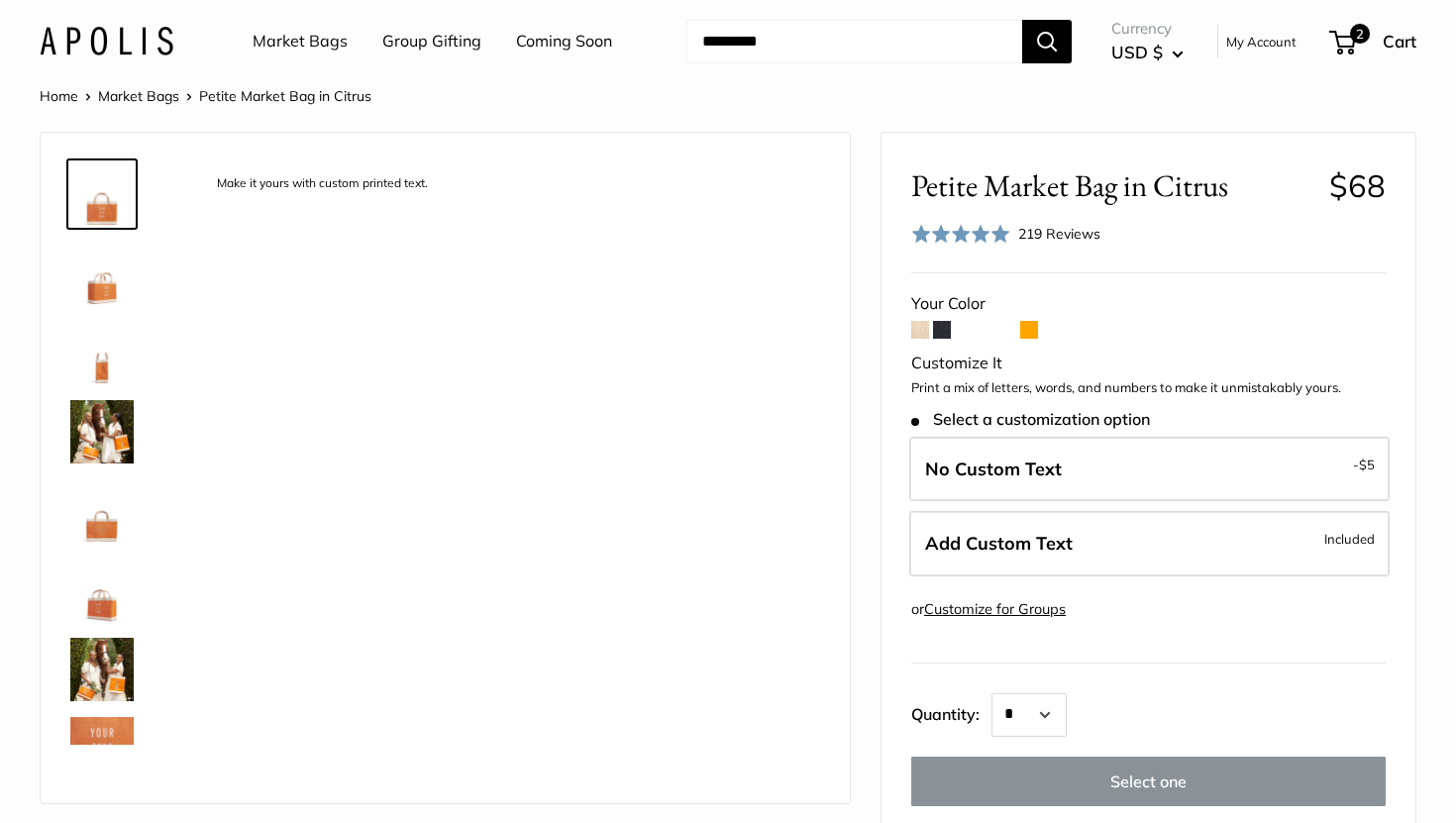 scroll, scrollTop: 0, scrollLeft: 0, axis: both 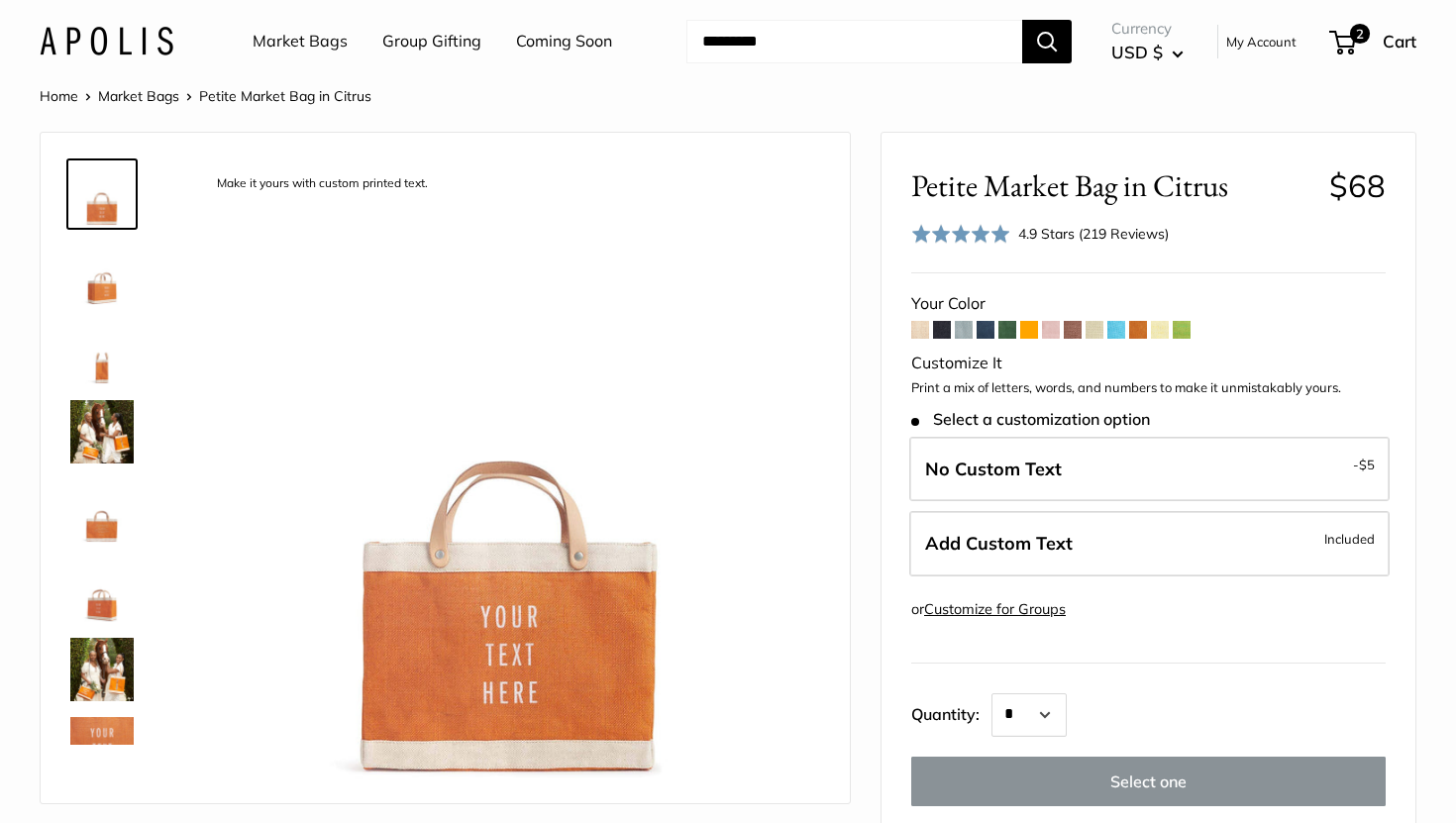 click at bounding box center [920, 330] 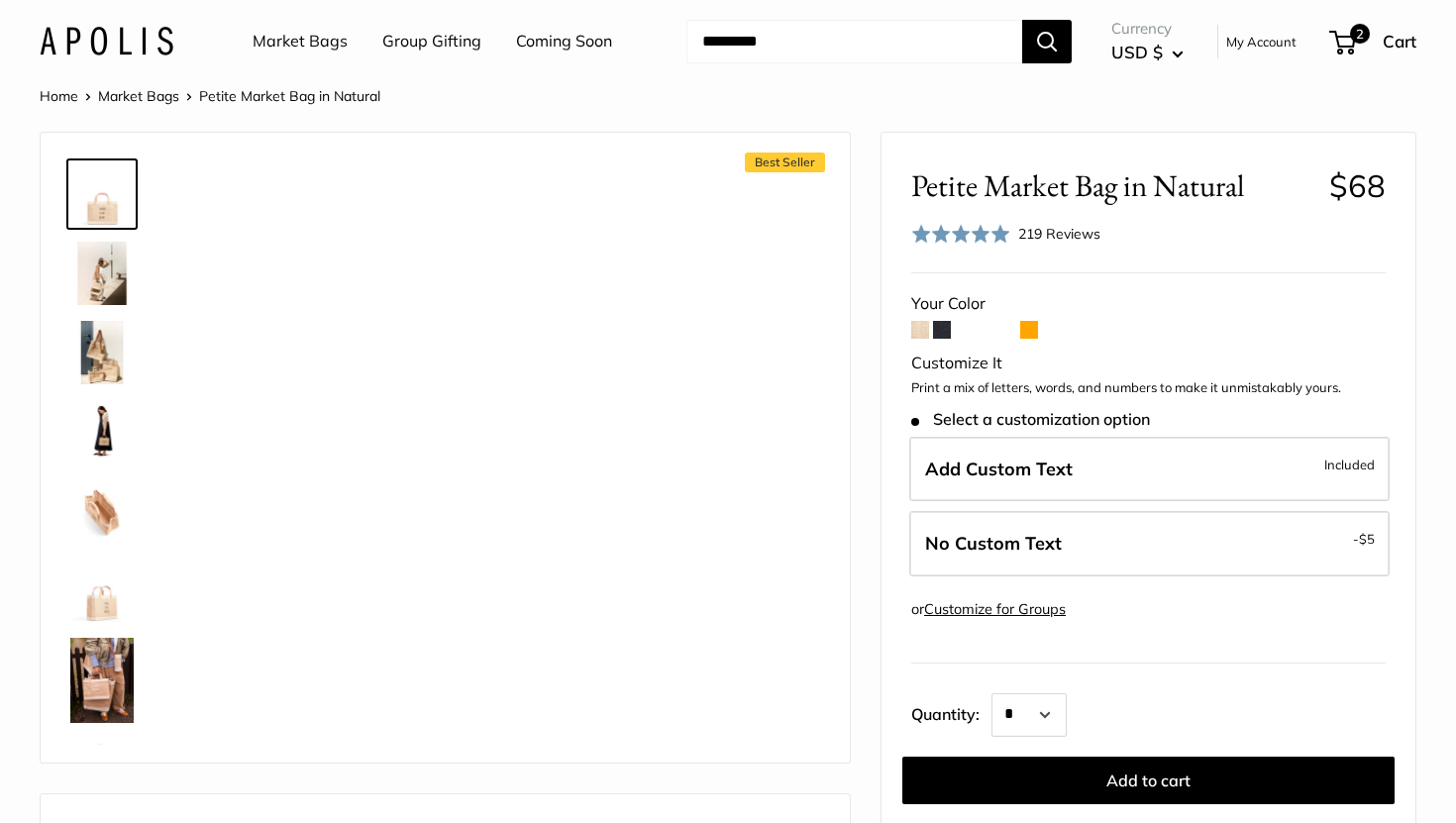 scroll, scrollTop: 0, scrollLeft: 0, axis: both 